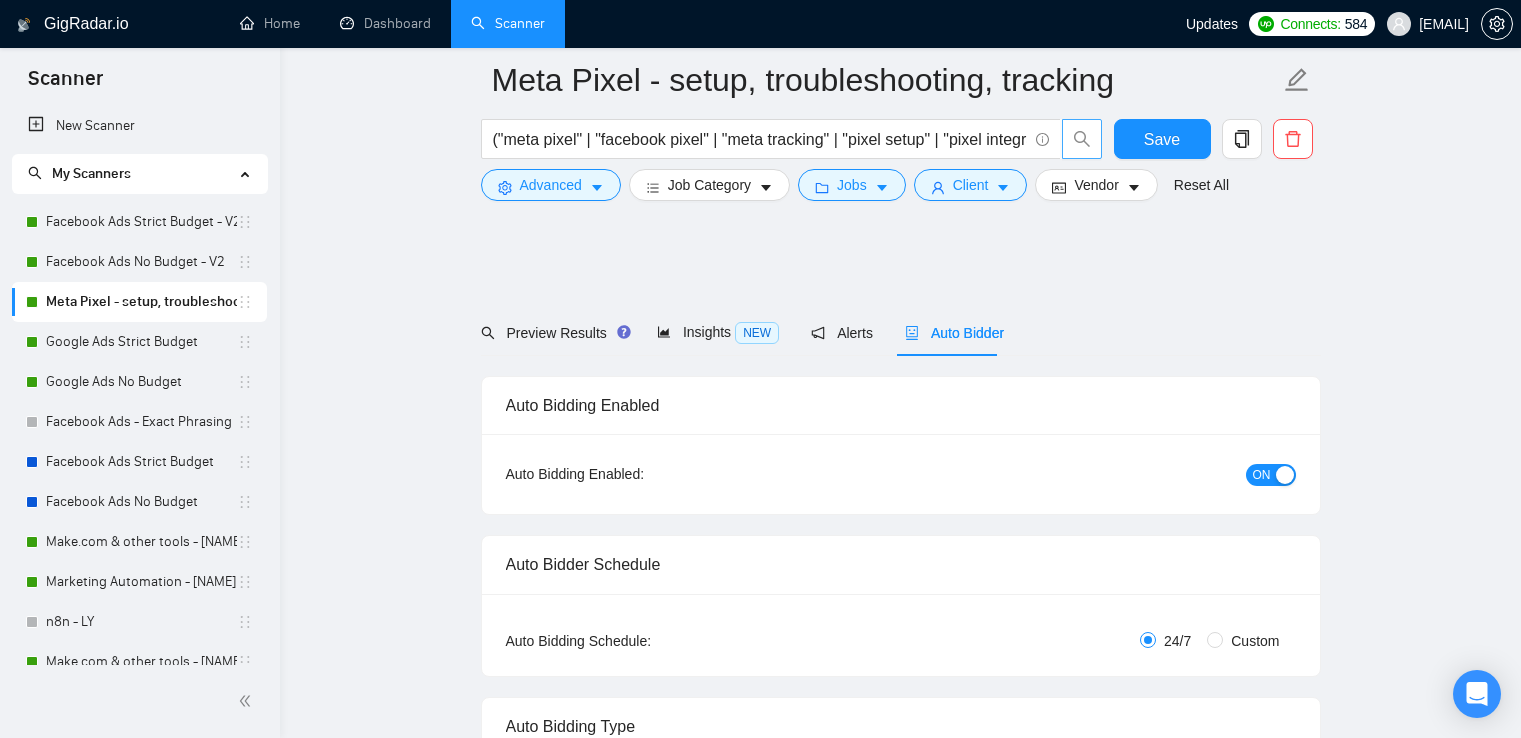 scroll, scrollTop: 1400, scrollLeft: 0, axis: vertical 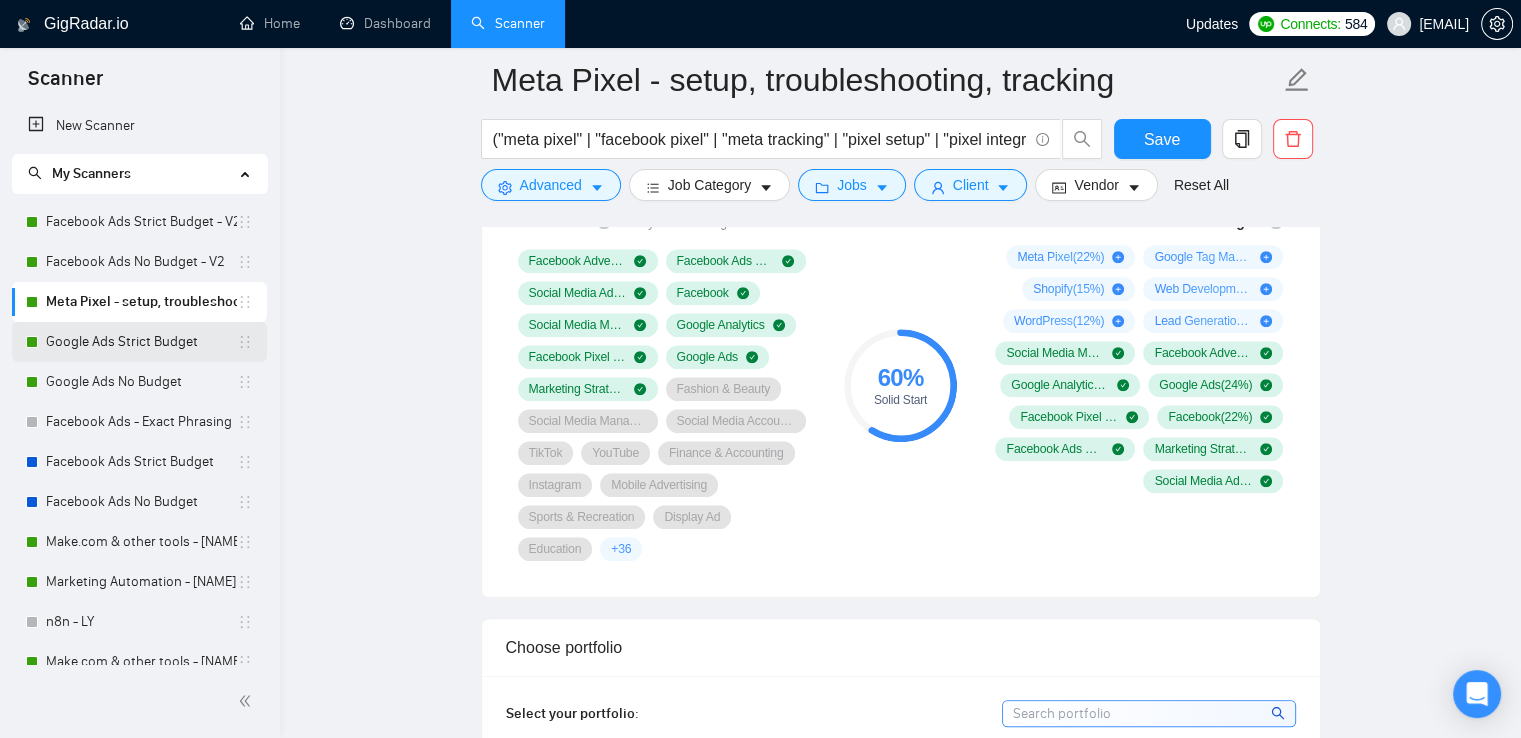 click on "Google Ads Strict Budget" at bounding box center (141, 342) 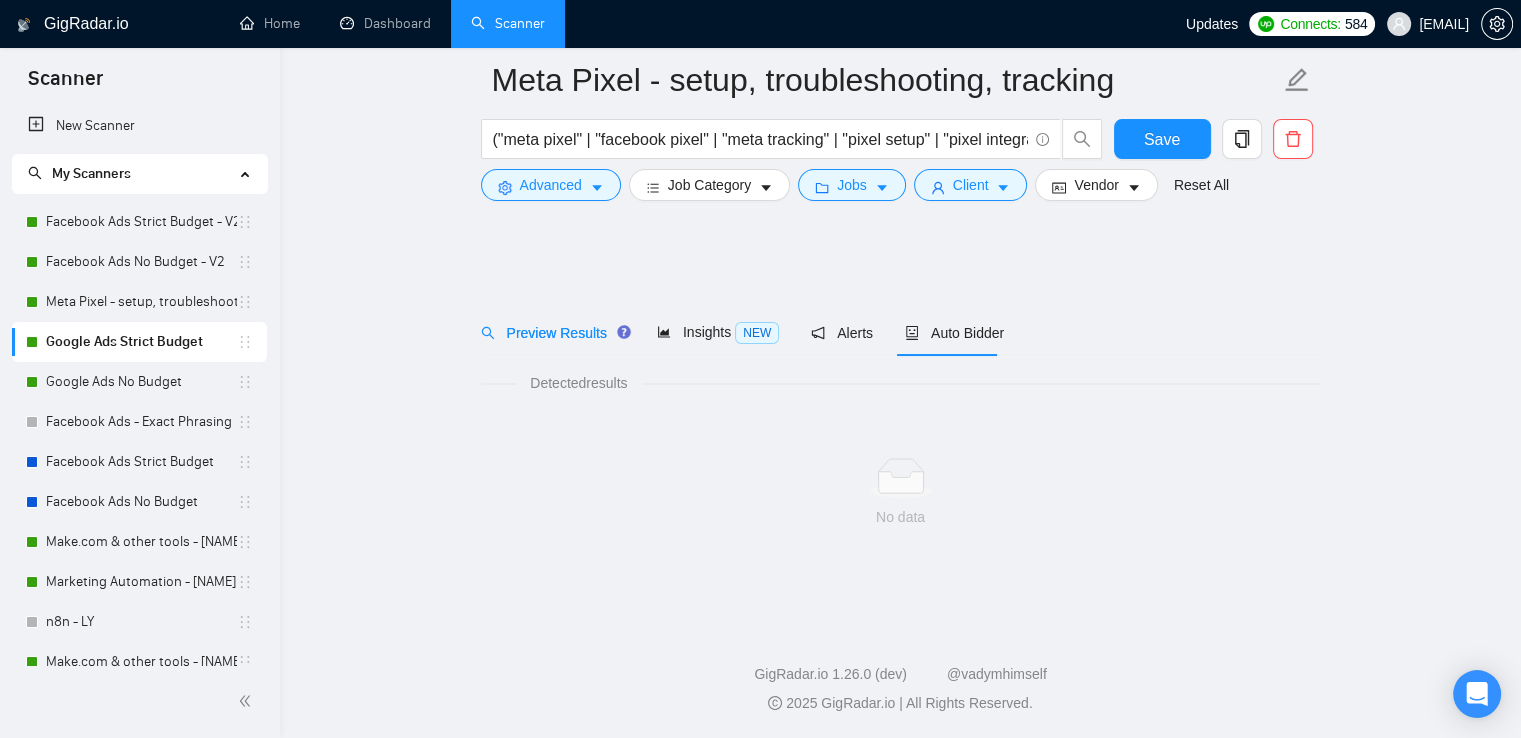 scroll, scrollTop: 0, scrollLeft: 0, axis: both 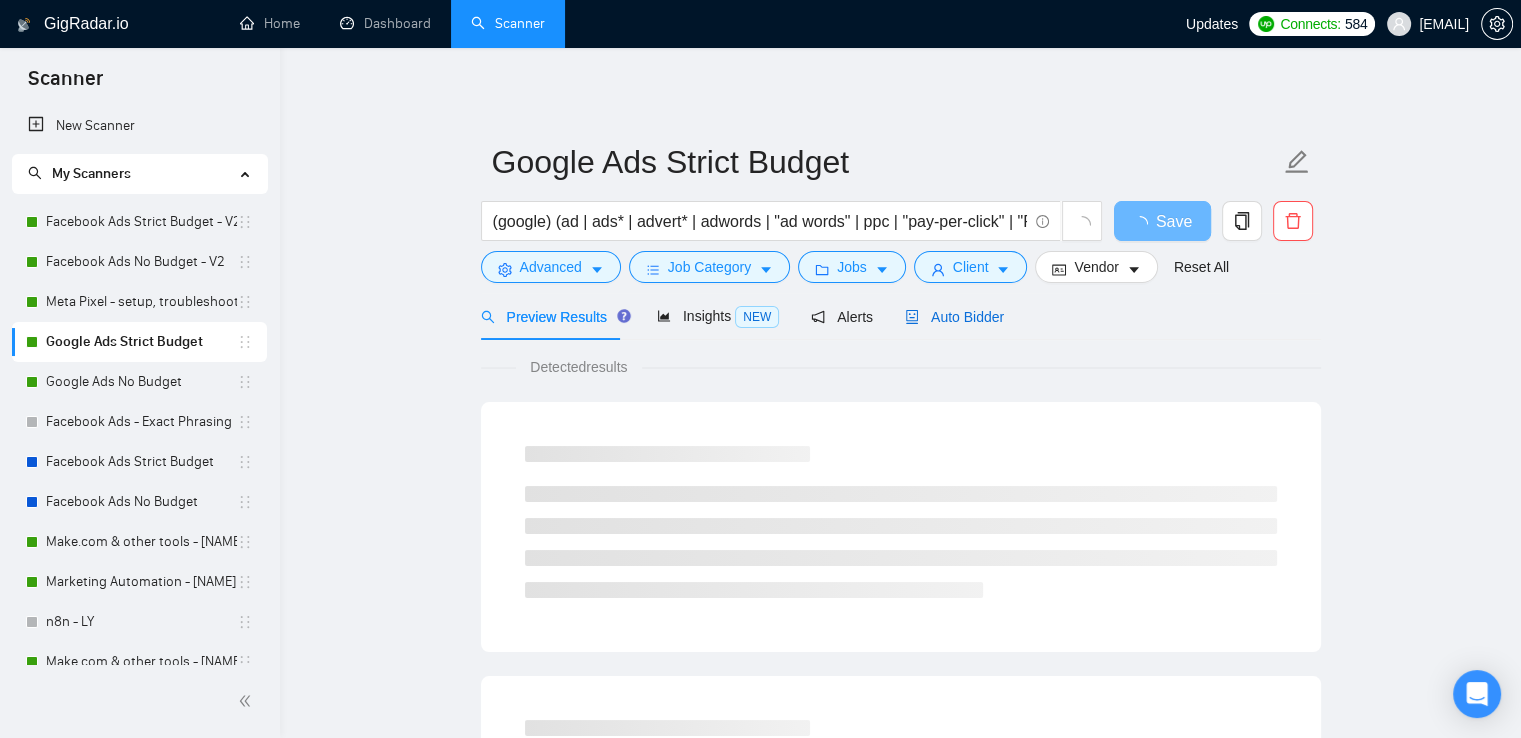 click on "Auto Bidder" at bounding box center [954, 317] 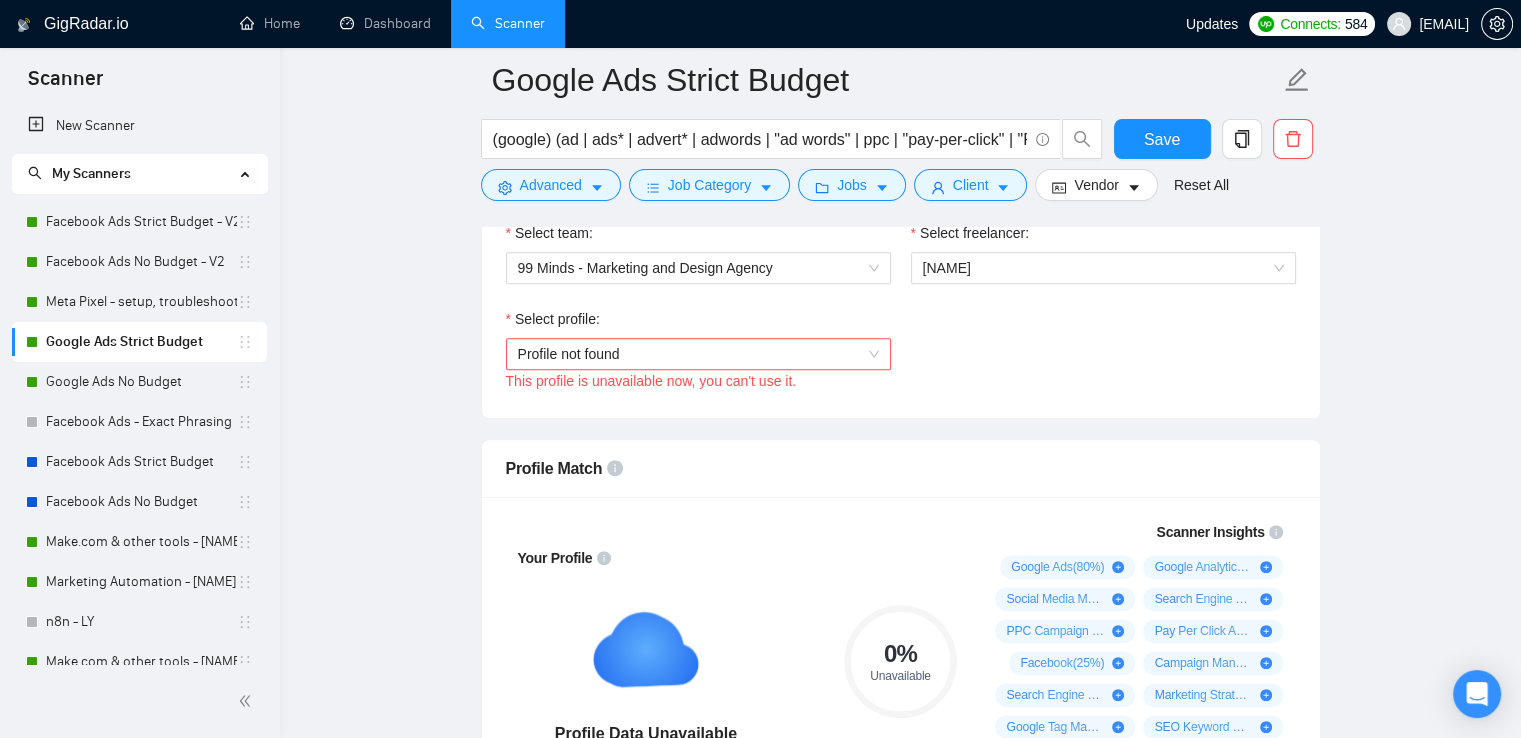 scroll, scrollTop: 1100, scrollLeft: 0, axis: vertical 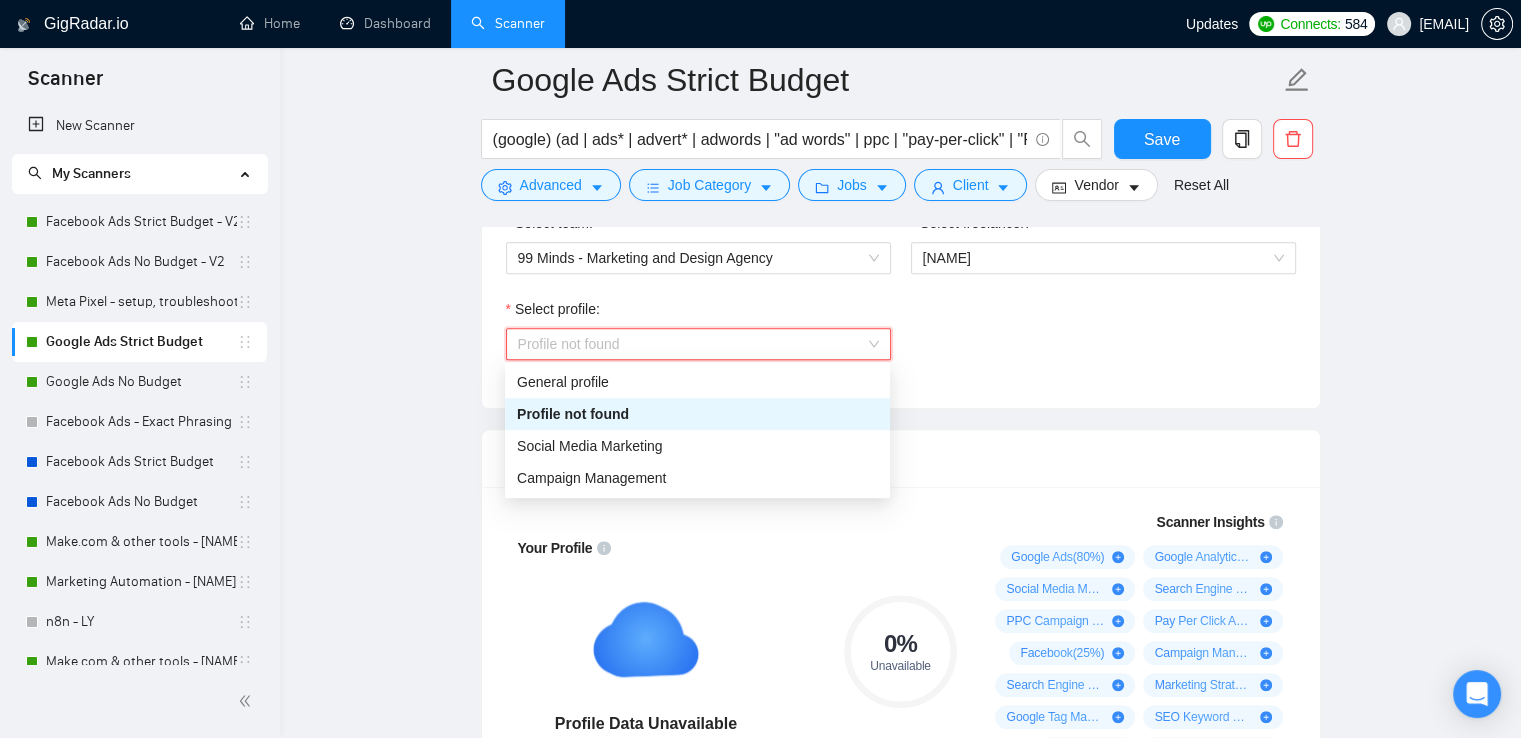 click on "Profile not found" at bounding box center (698, 344) 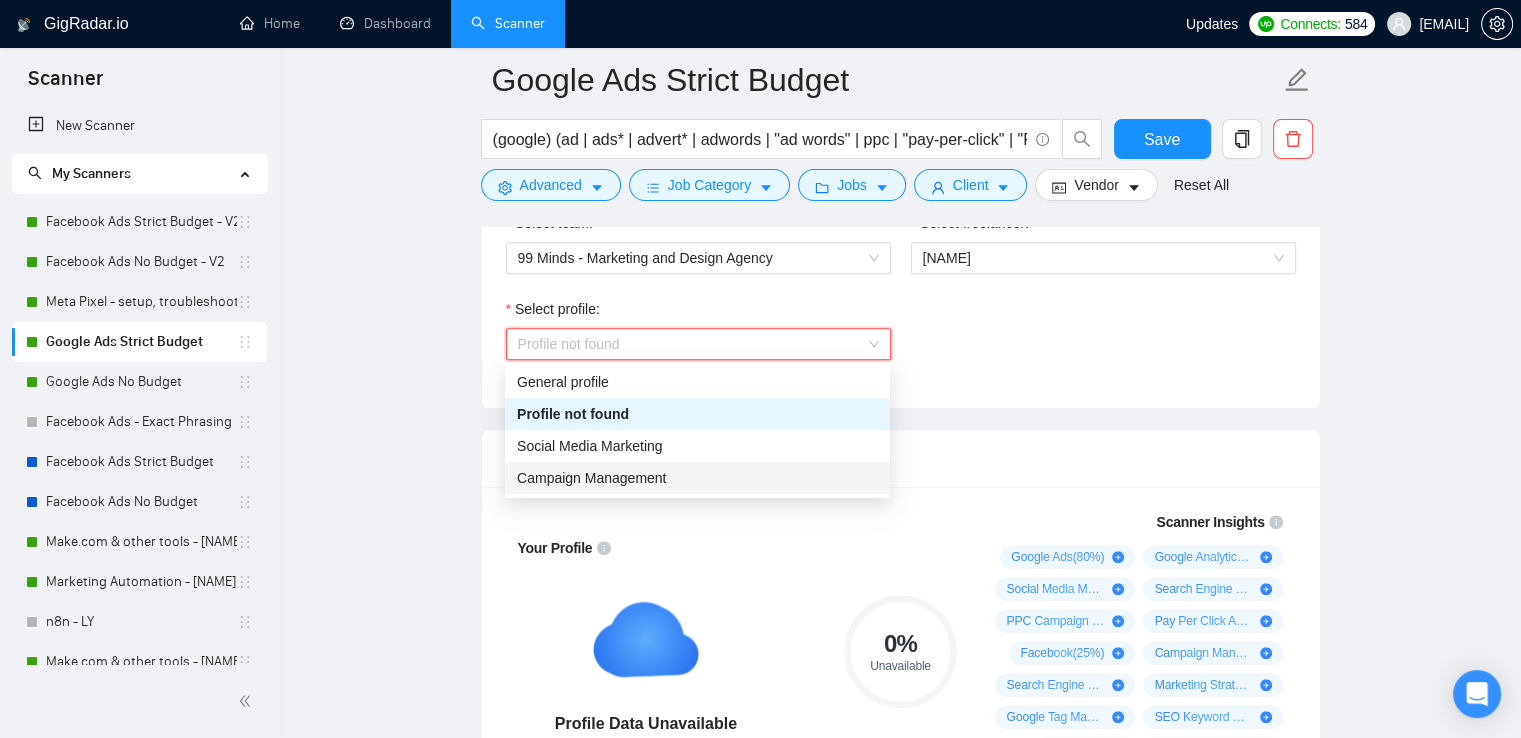 click on "Campaign Management" at bounding box center (591, 478) 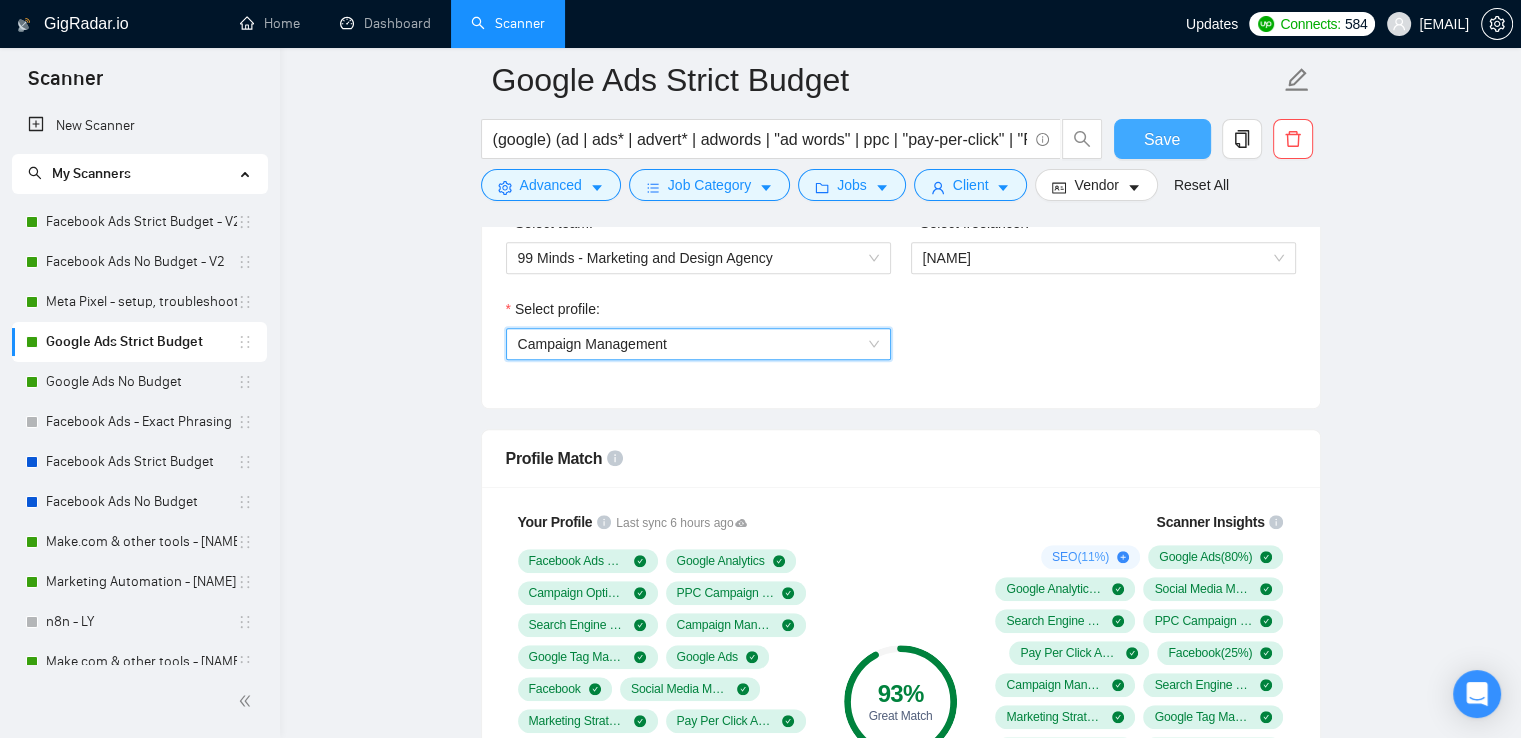 click on "Save" at bounding box center [1162, 139] 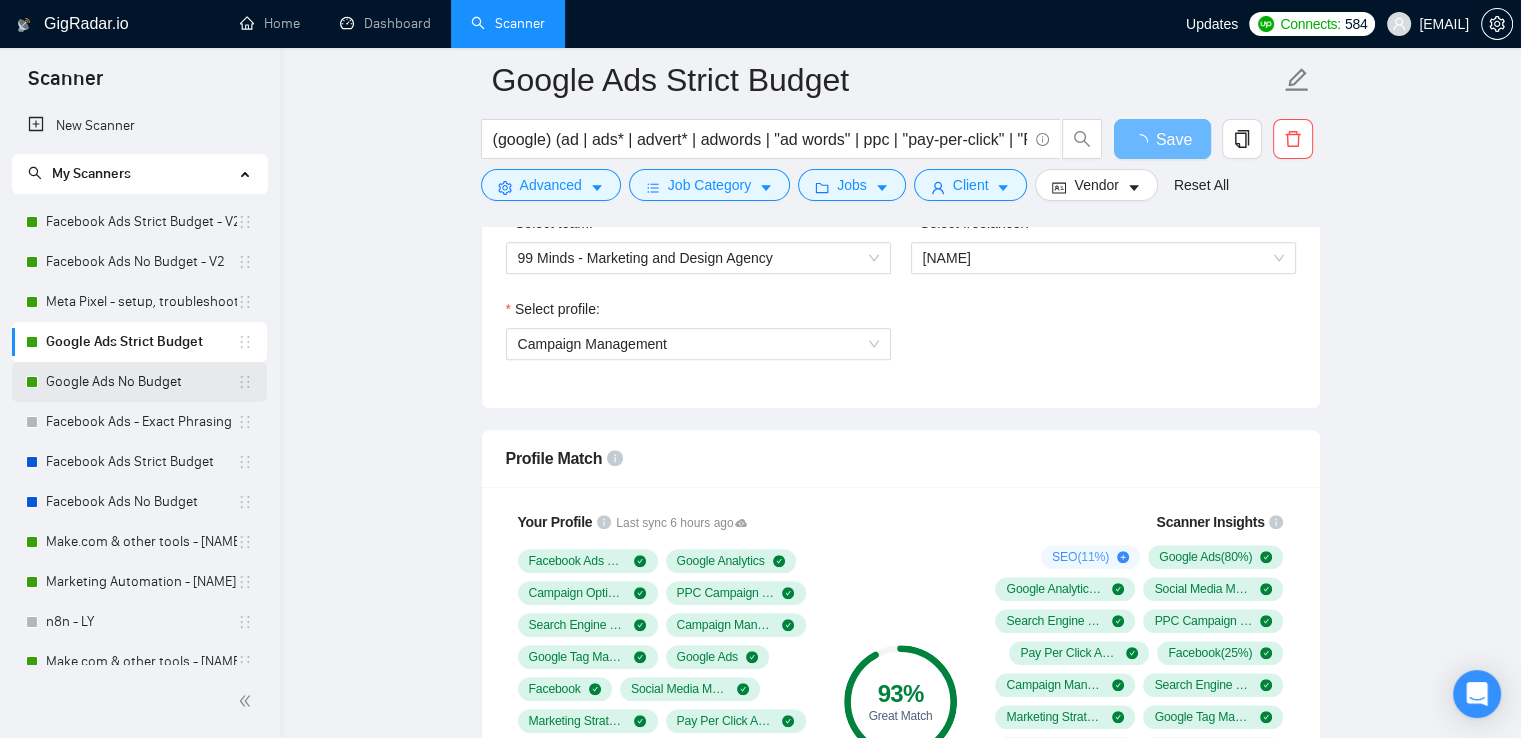 click on "Google Ads No Budget" at bounding box center [141, 382] 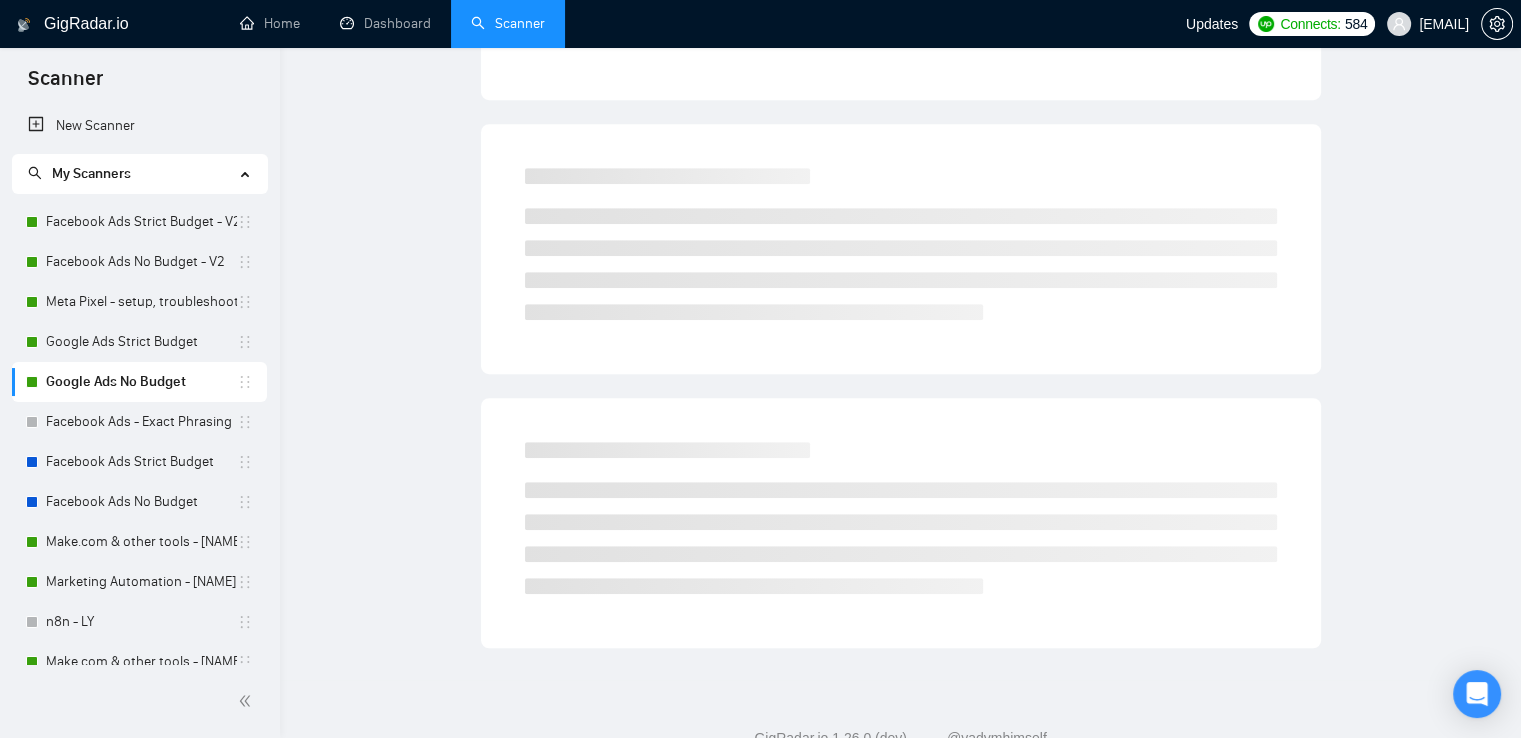 scroll, scrollTop: 0, scrollLeft: 0, axis: both 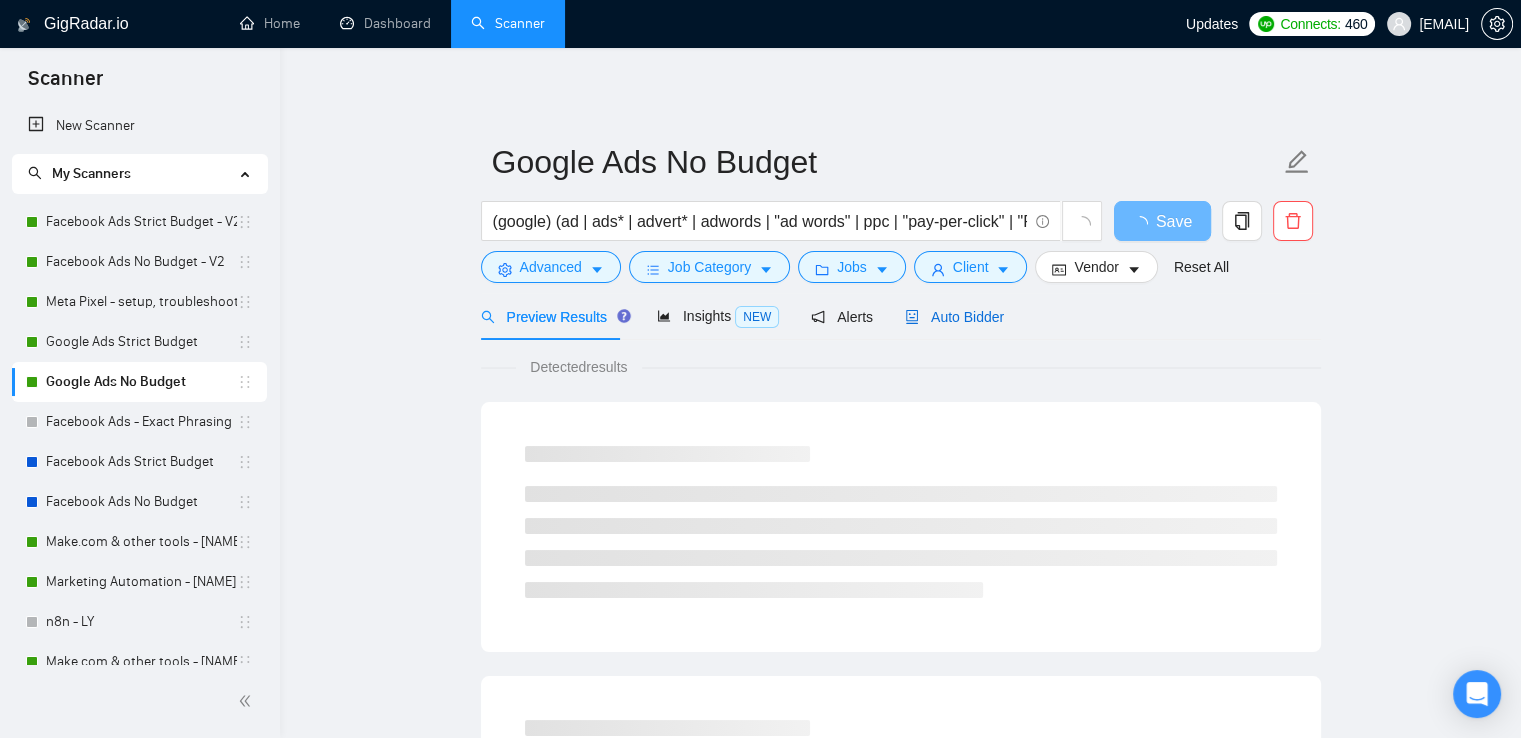 click on "Auto Bidder" at bounding box center [954, 317] 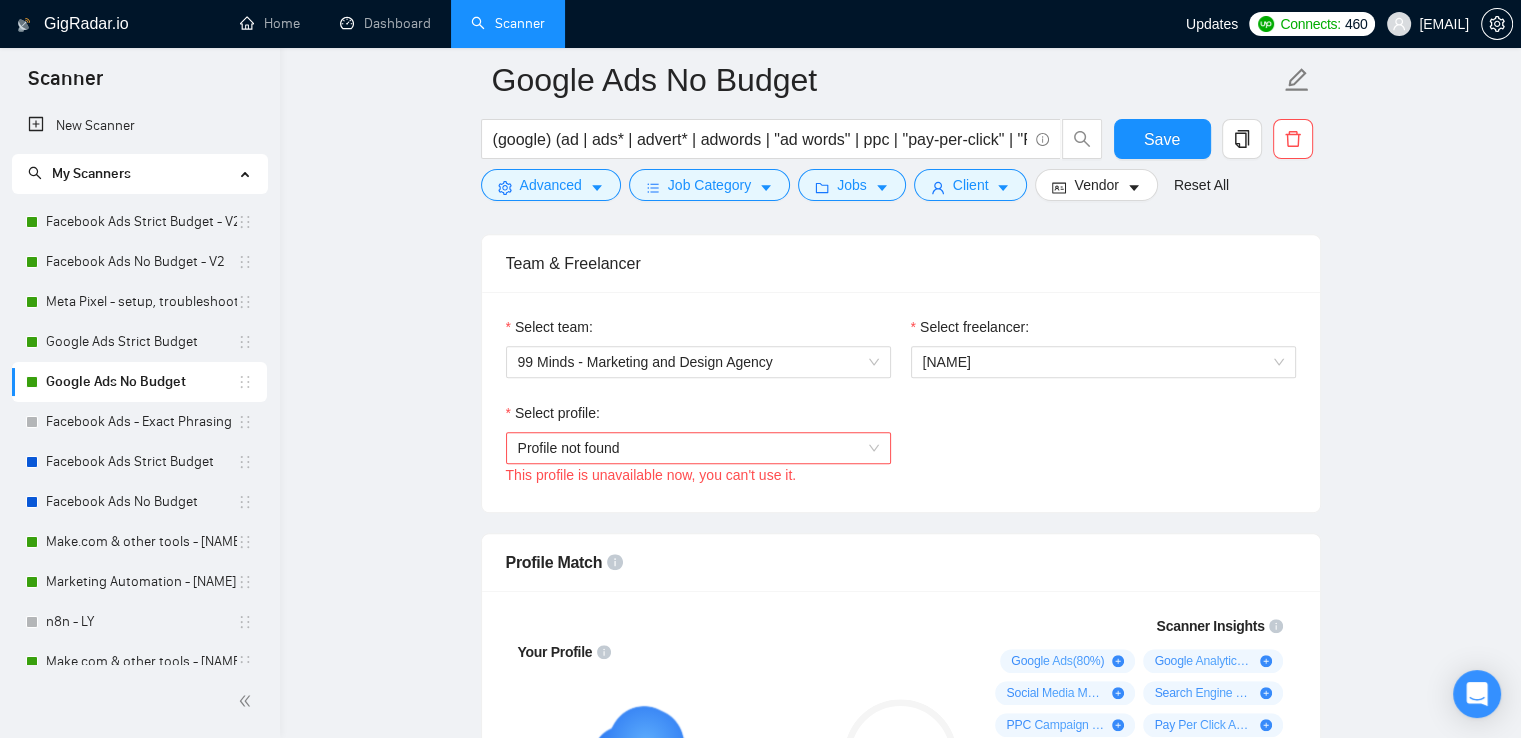scroll, scrollTop: 1100, scrollLeft: 0, axis: vertical 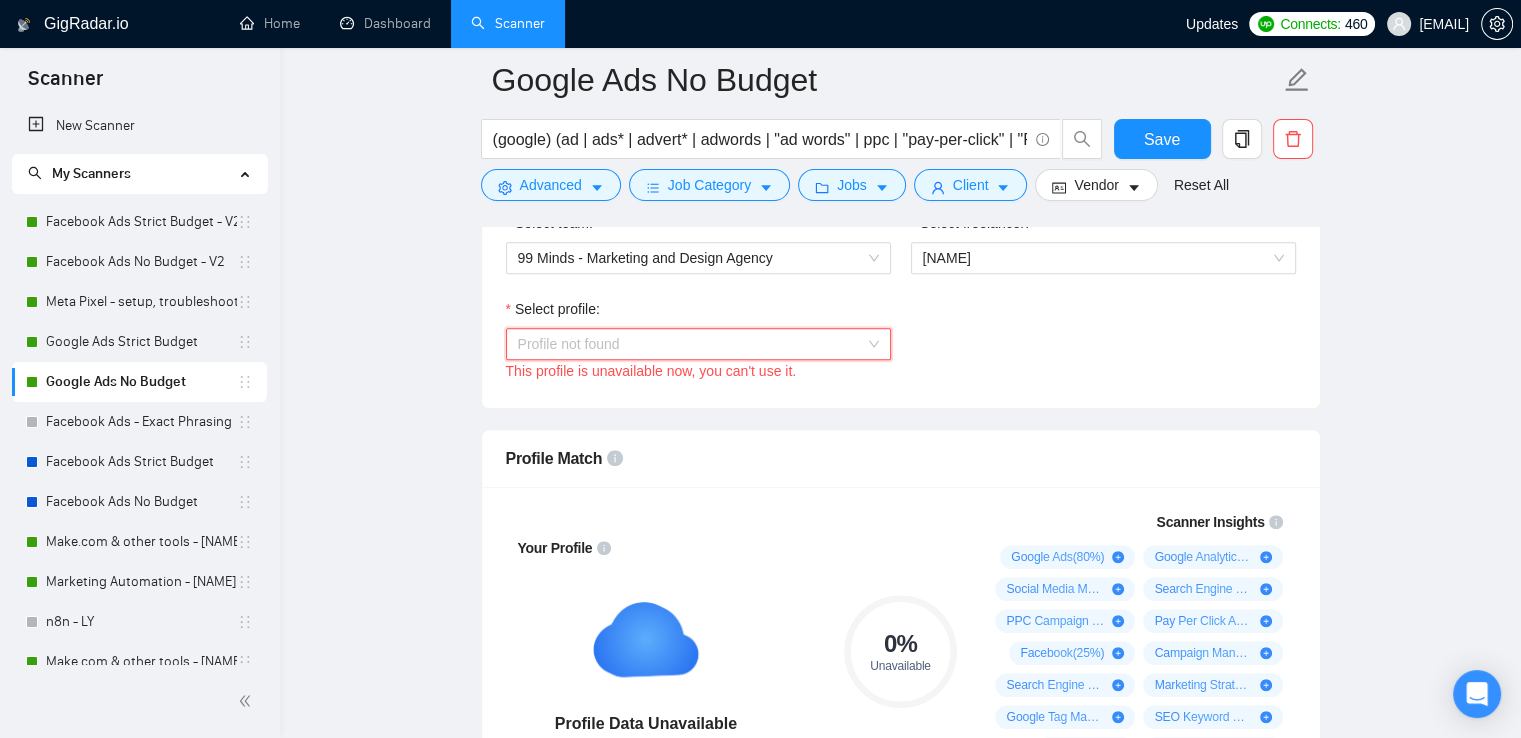 click on "Profile not found" at bounding box center (698, 344) 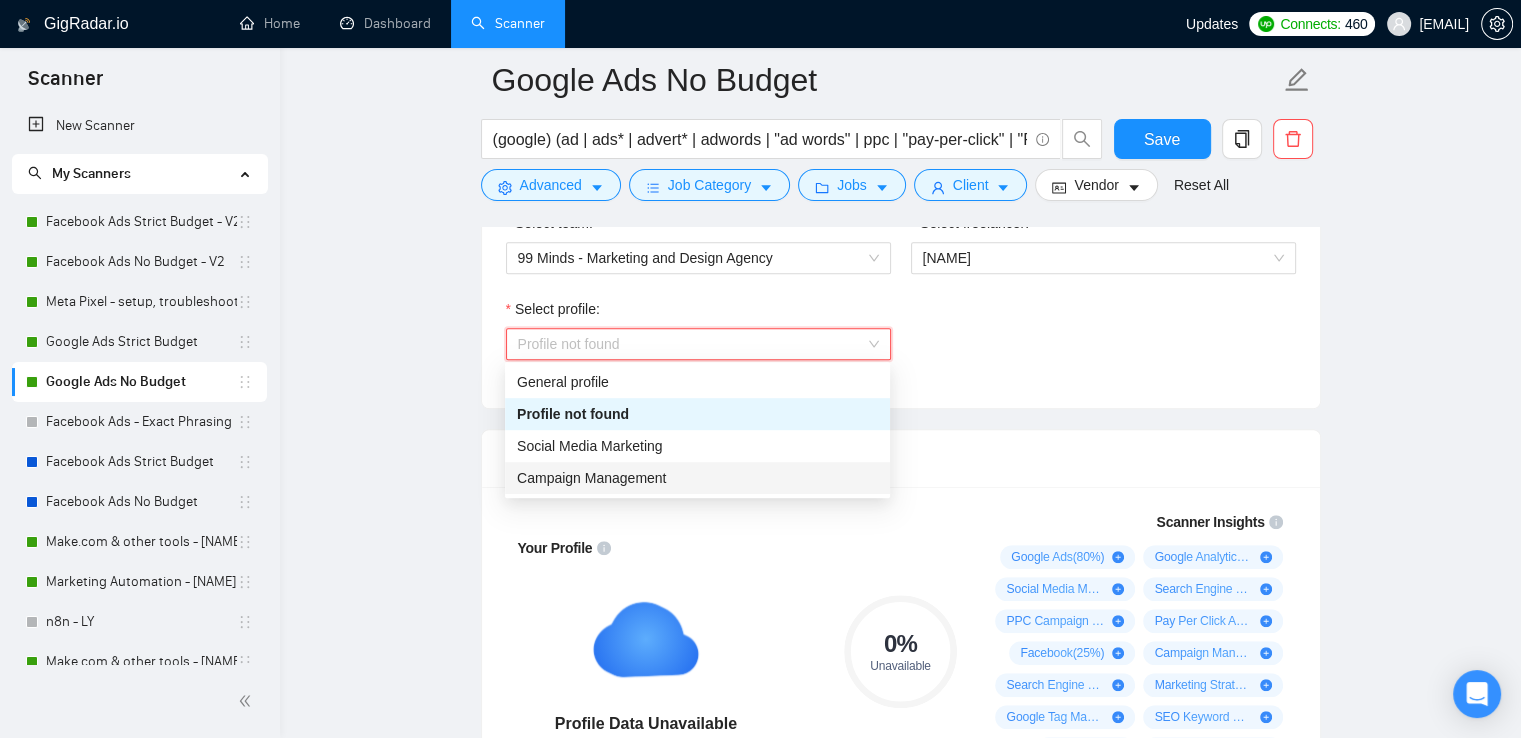 click on "Campaign Management" at bounding box center (591, 478) 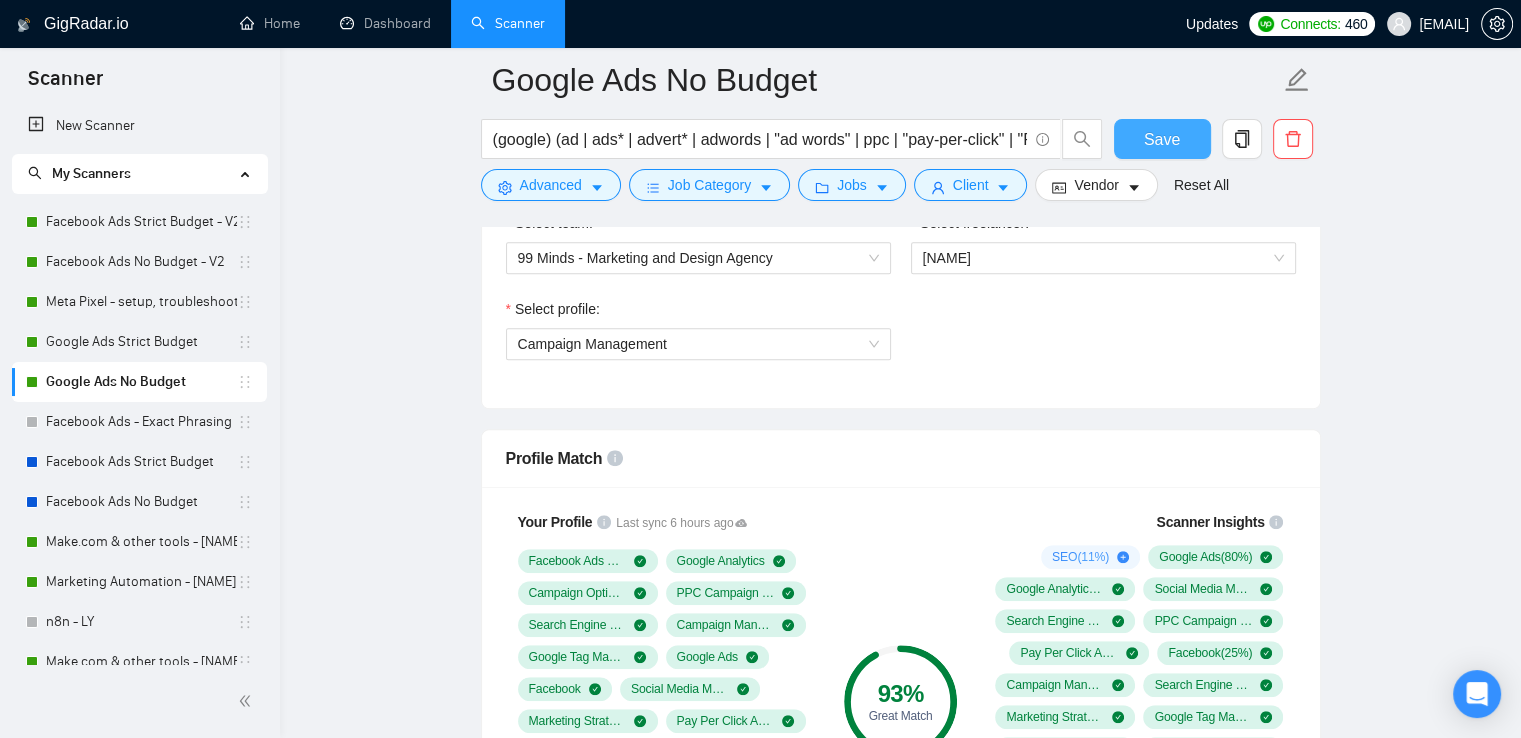 click on "Save" at bounding box center (1162, 139) 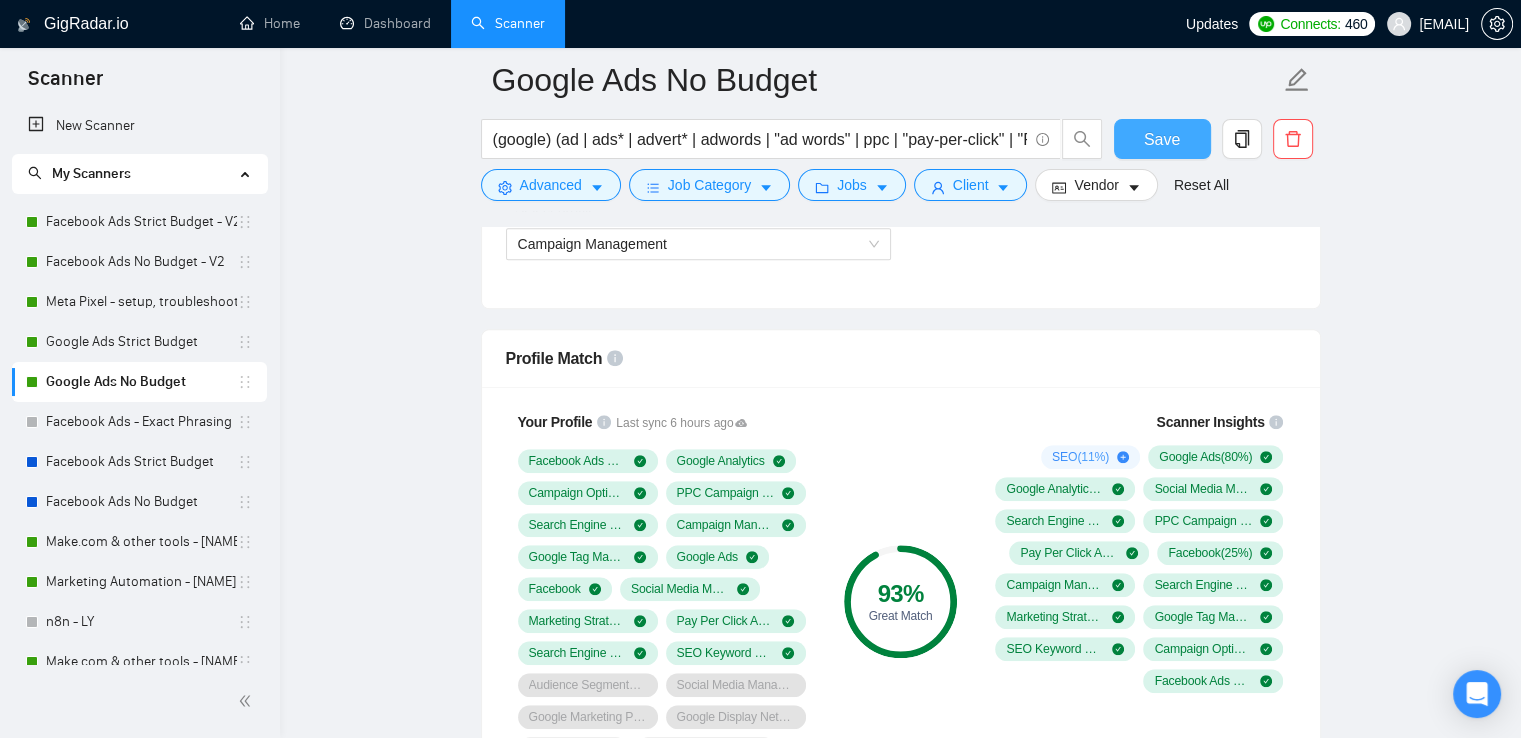 scroll, scrollTop: 1300, scrollLeft: 0, axis: vertical 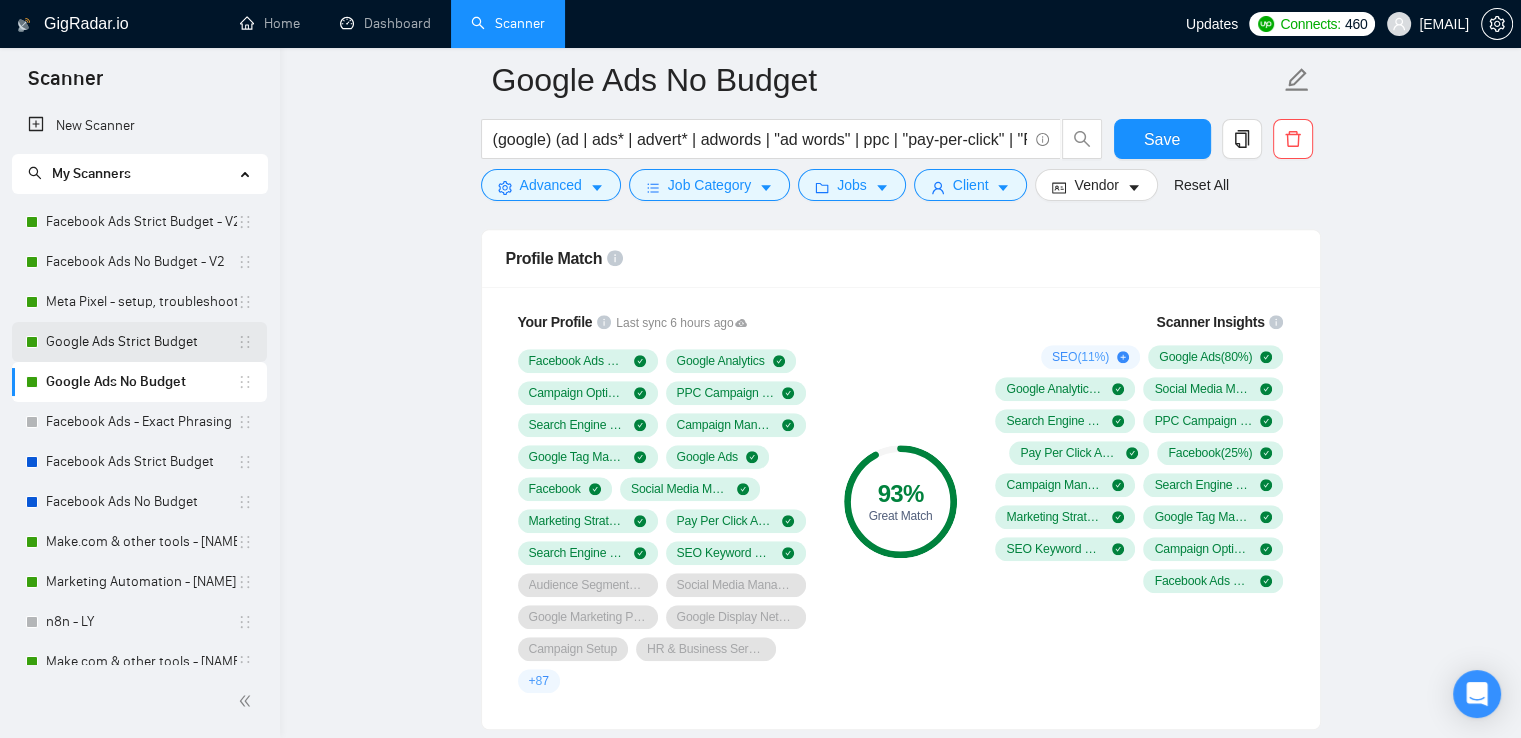 click on "Google Ads Strict Budget" at bounding box center (141, 342) 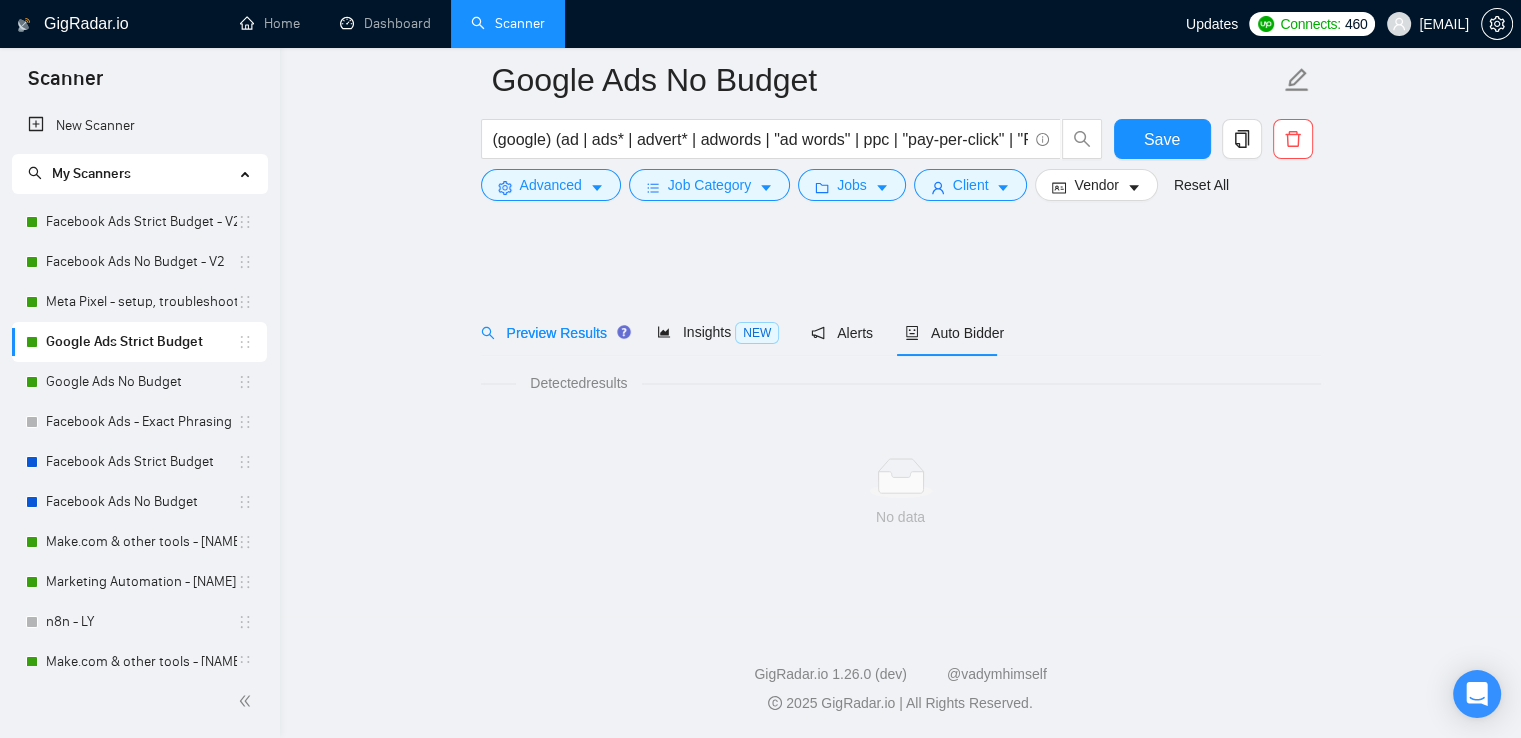 scroll, scrollTop: 0, scrollLeft: 0, axis: both 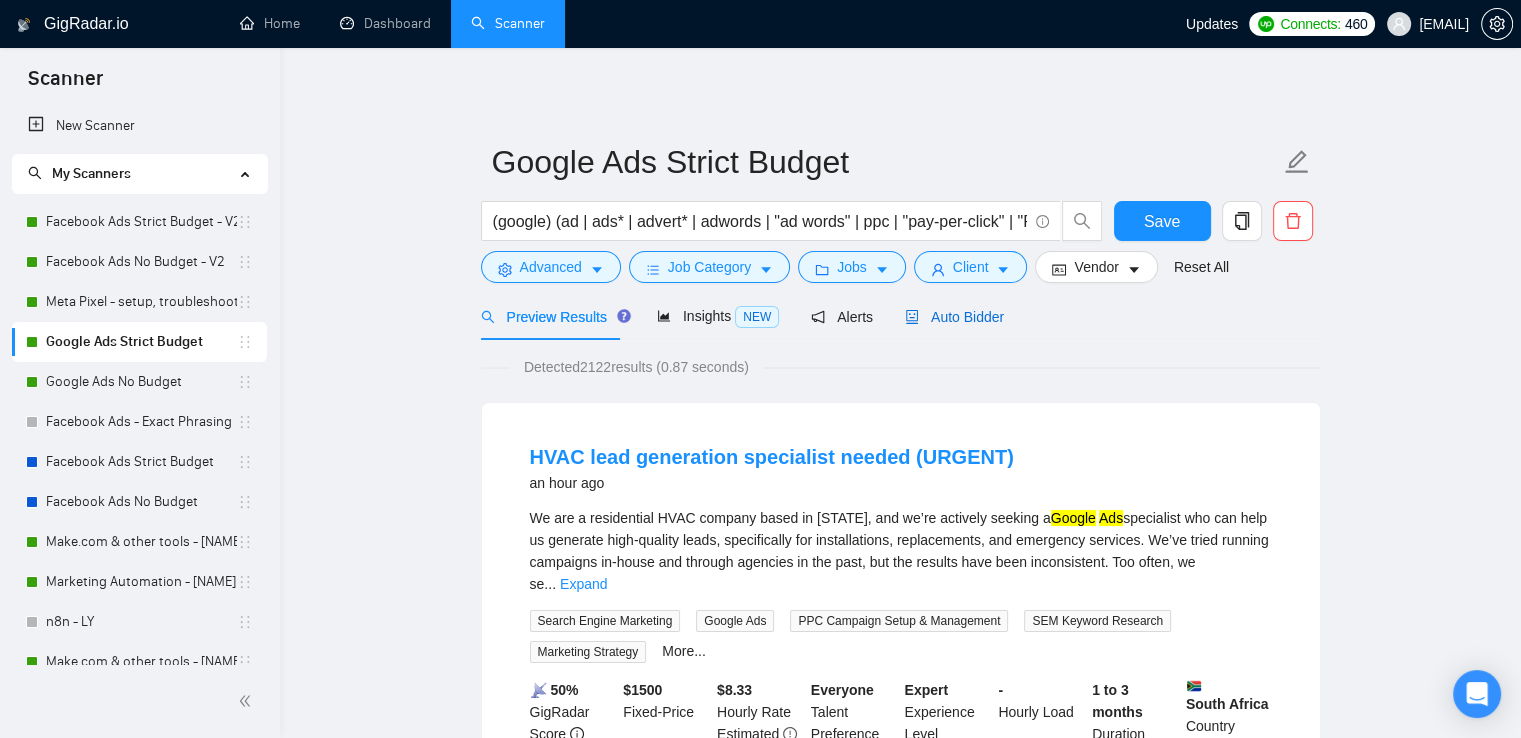 click on "Auto Bidder" at bounding box center (954, 317) 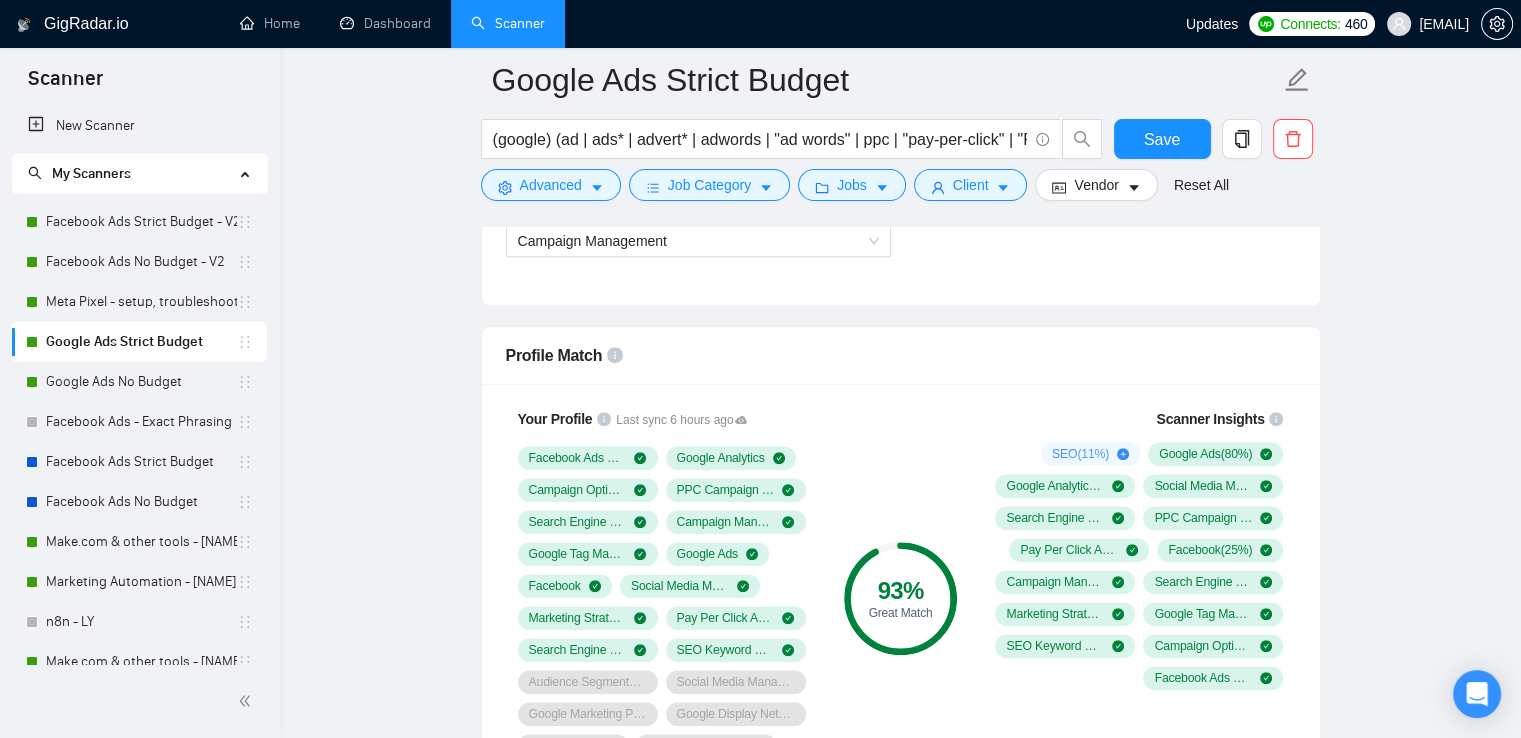 scroll, scrollTop: 1300, scrollLeft: 0, axis: vertical 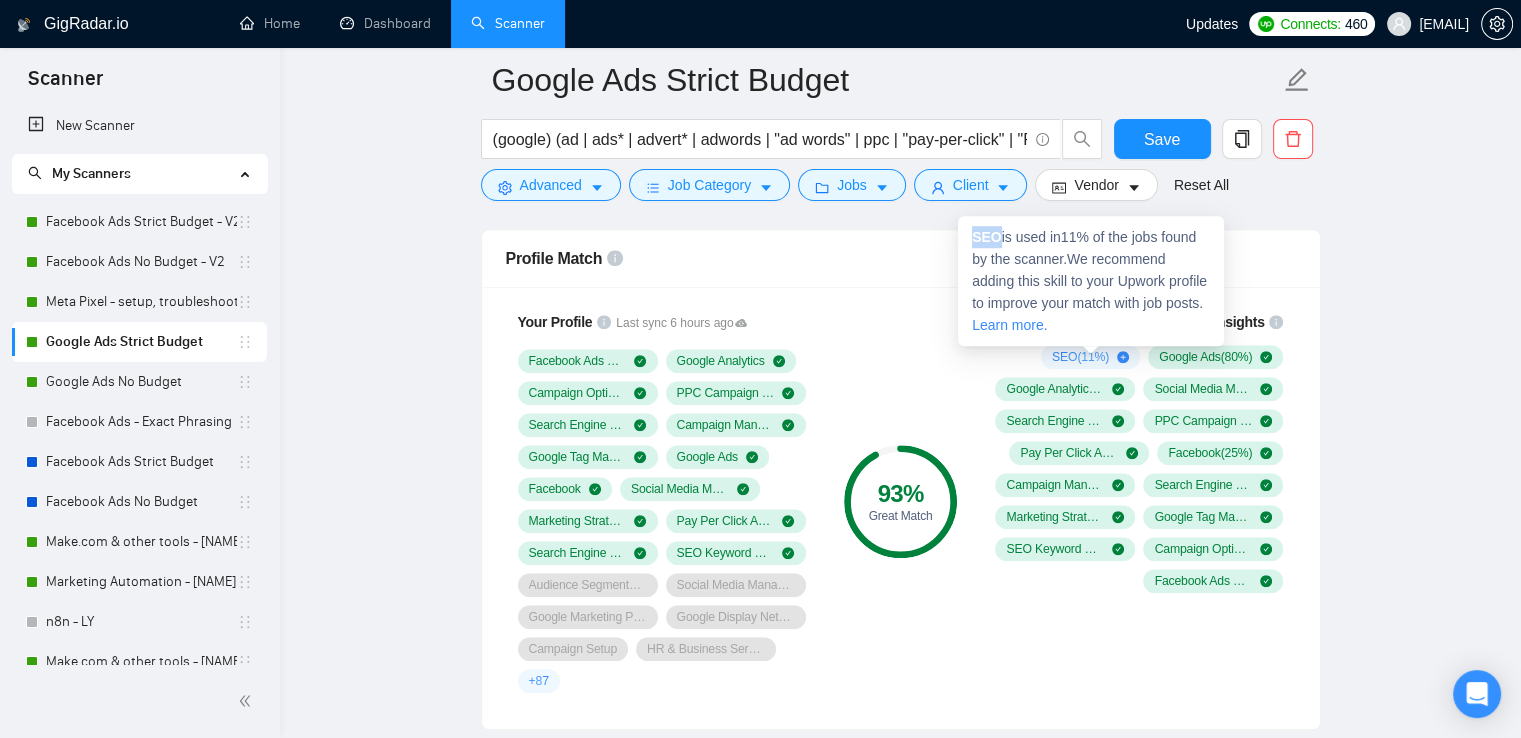 drag, startPoint x: 970, startPoint y: 241, endPoint x: 997, endPoint y: 241, distance: 27 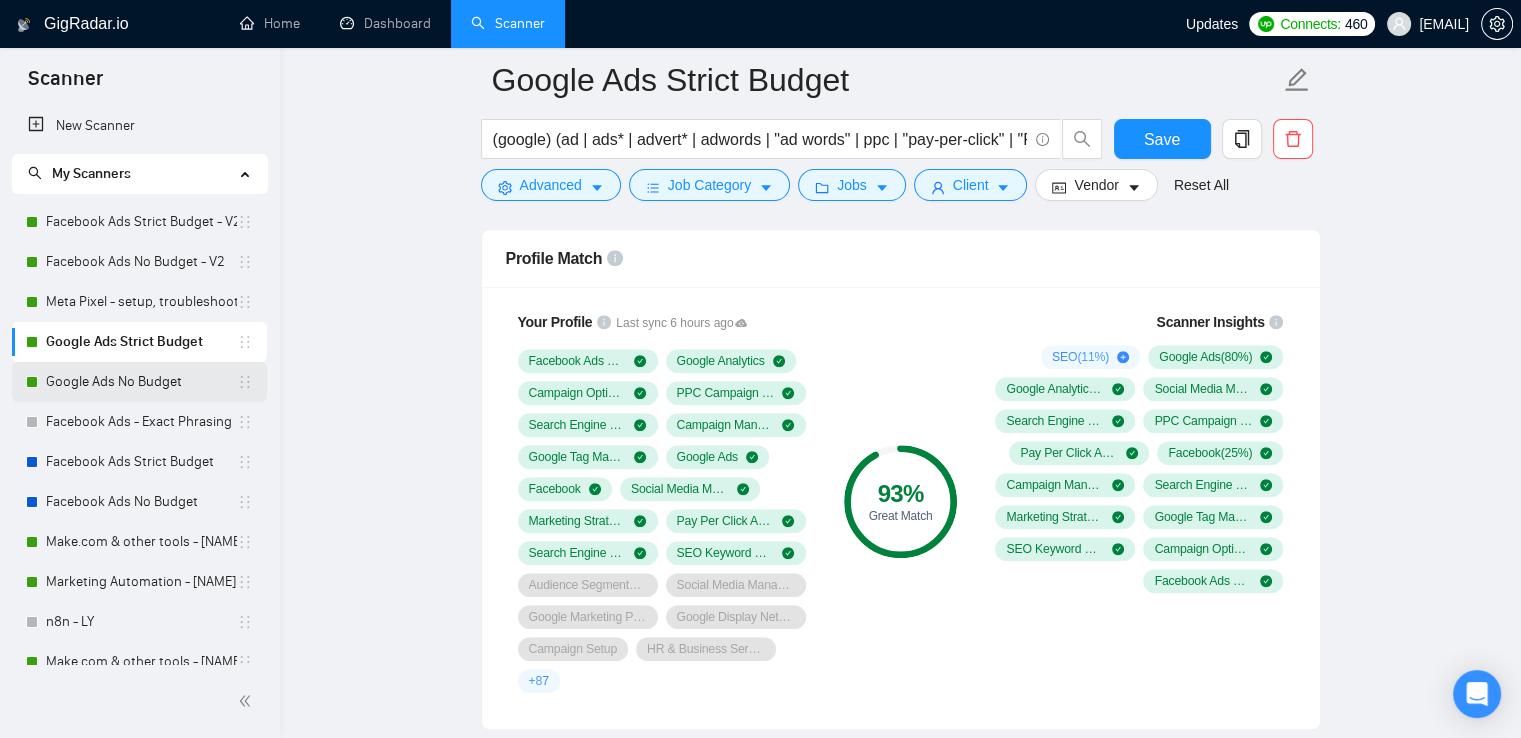 click on "Google Ads No Budget" at bounding box center (141, 382) 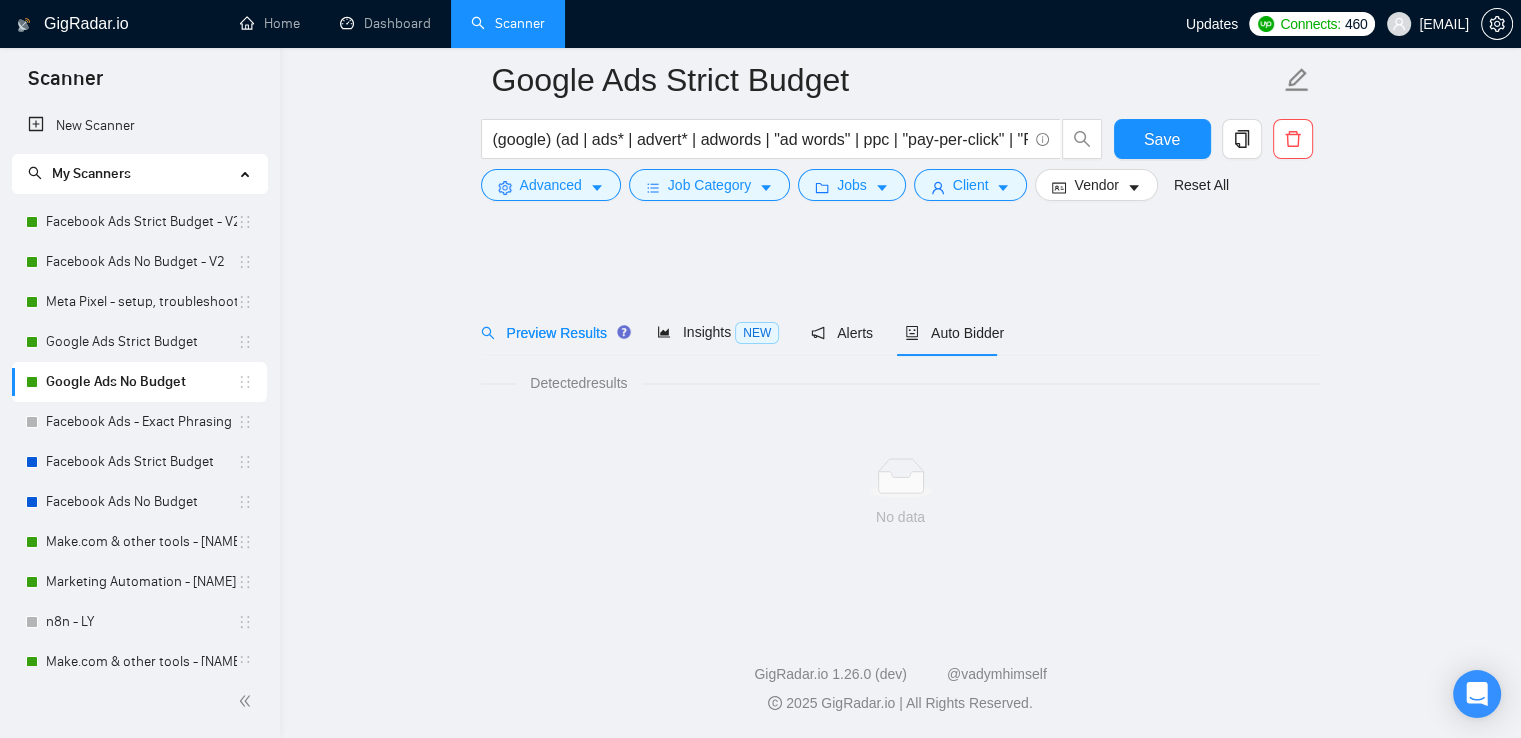 scroll, scrollTop: 0, scrollLeft: 0, axis: both 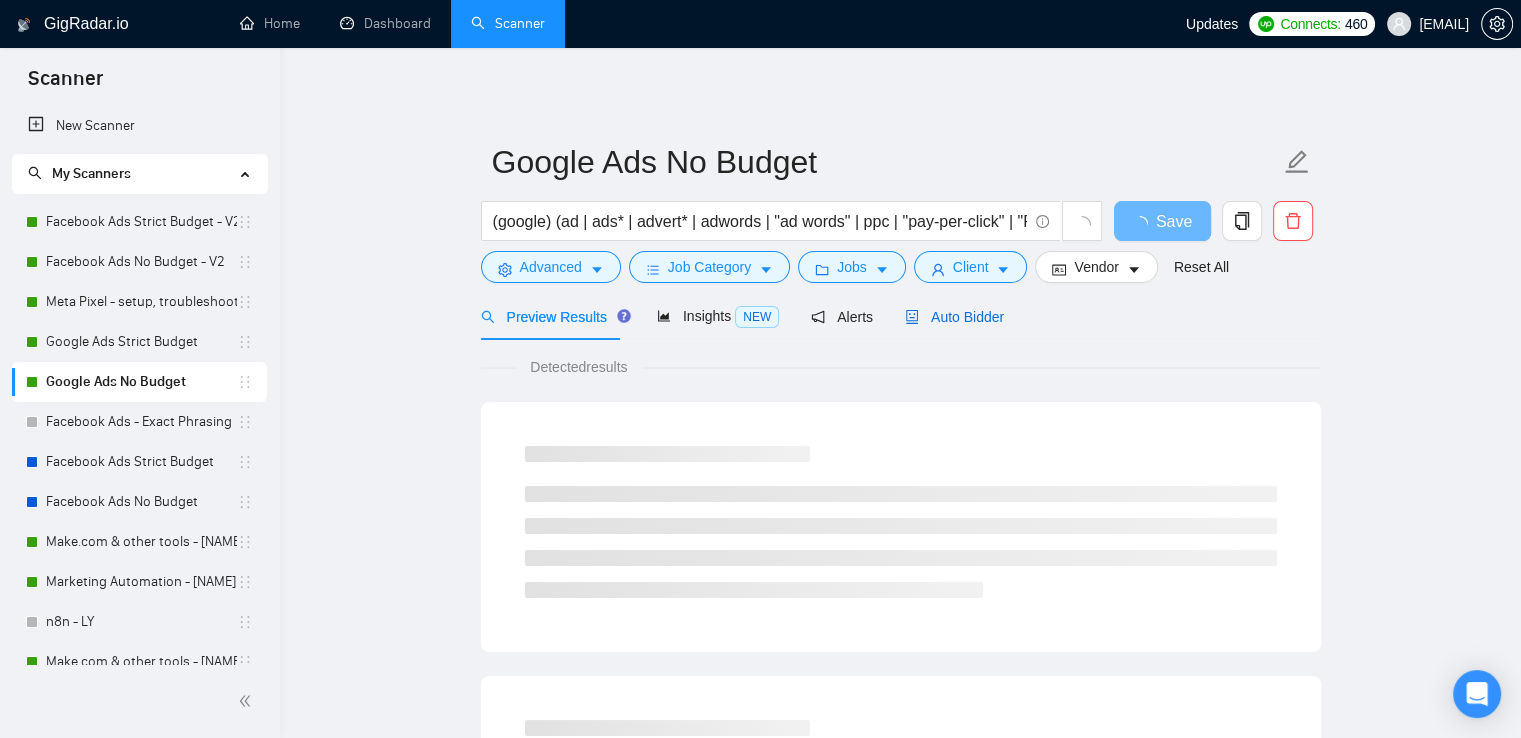 click on "Auto Bidder" at bounding box center [954, 317] 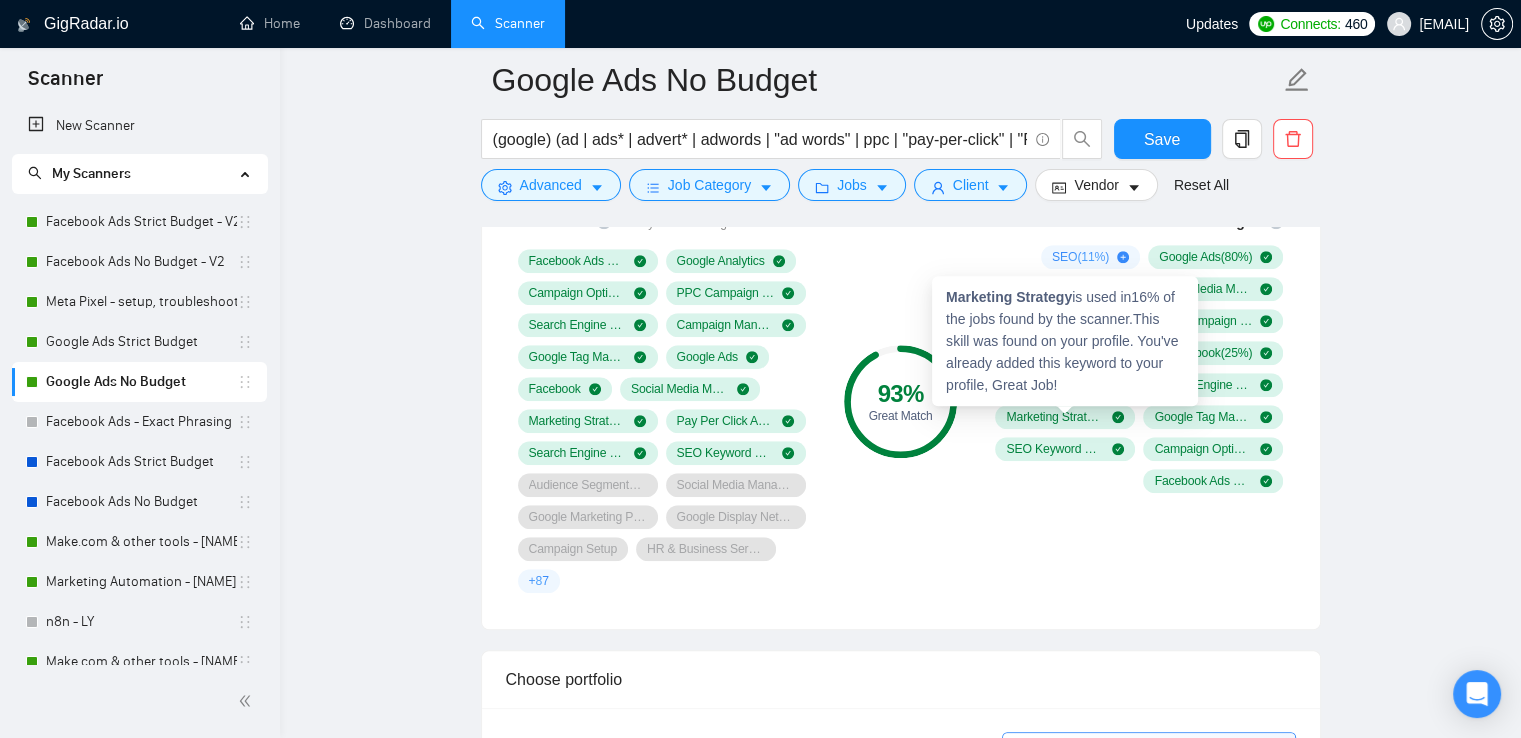 scroll, scrollTop: 1300, scrollLeft: 0, axis: vertical 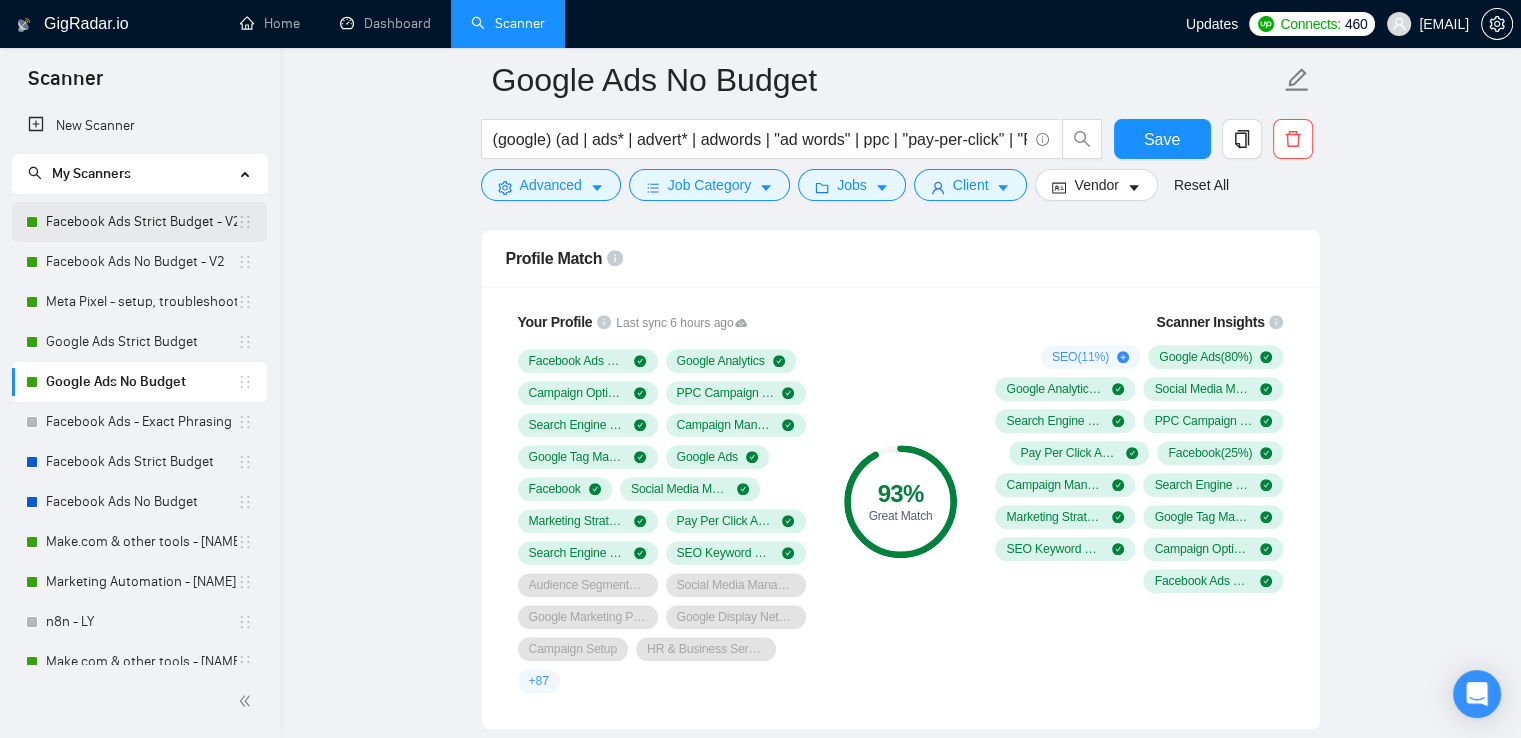 click on "Facebook Ads Strict Budget - V2" at bounding box center [141, 222] 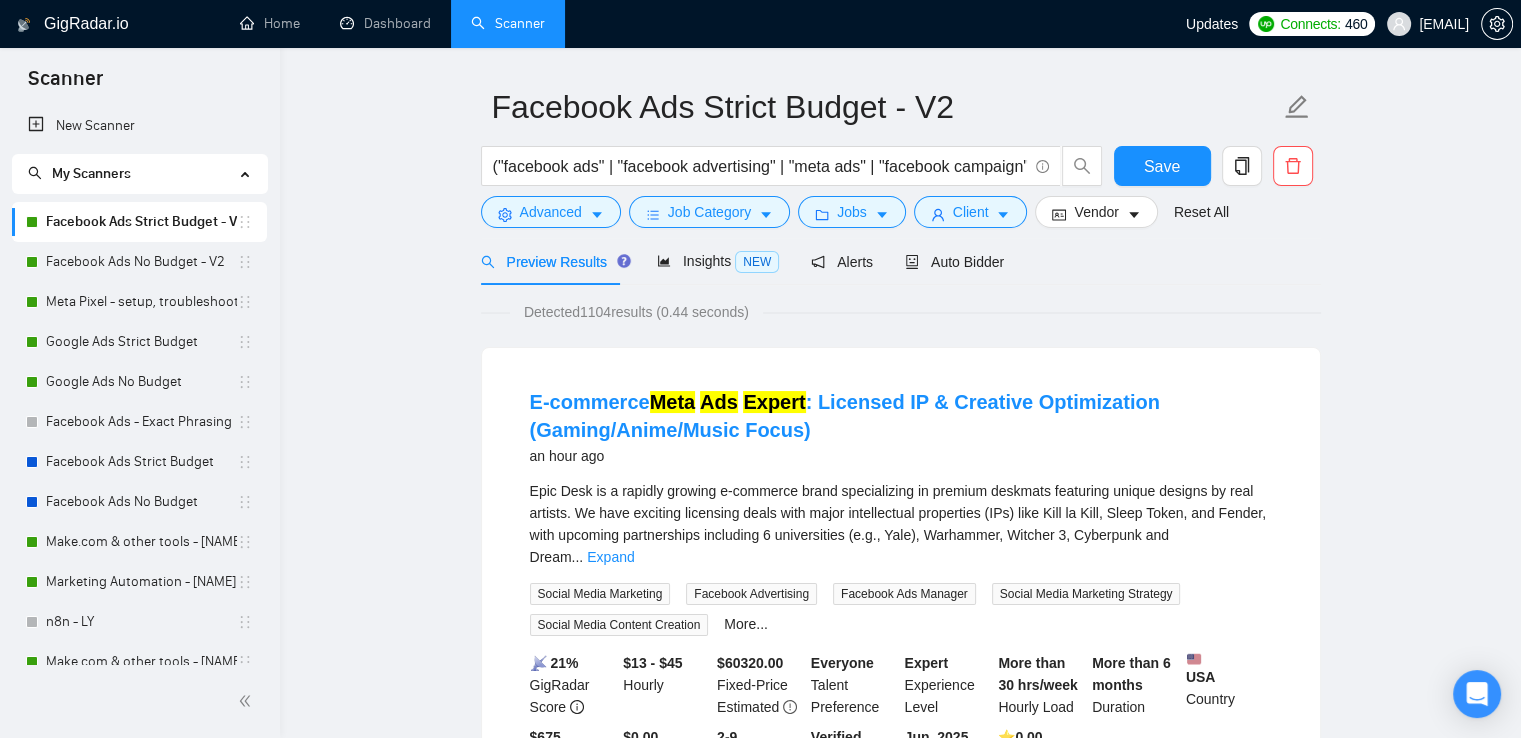 scroll, scrollTop: 0, scrollLeft: 0, axis: both 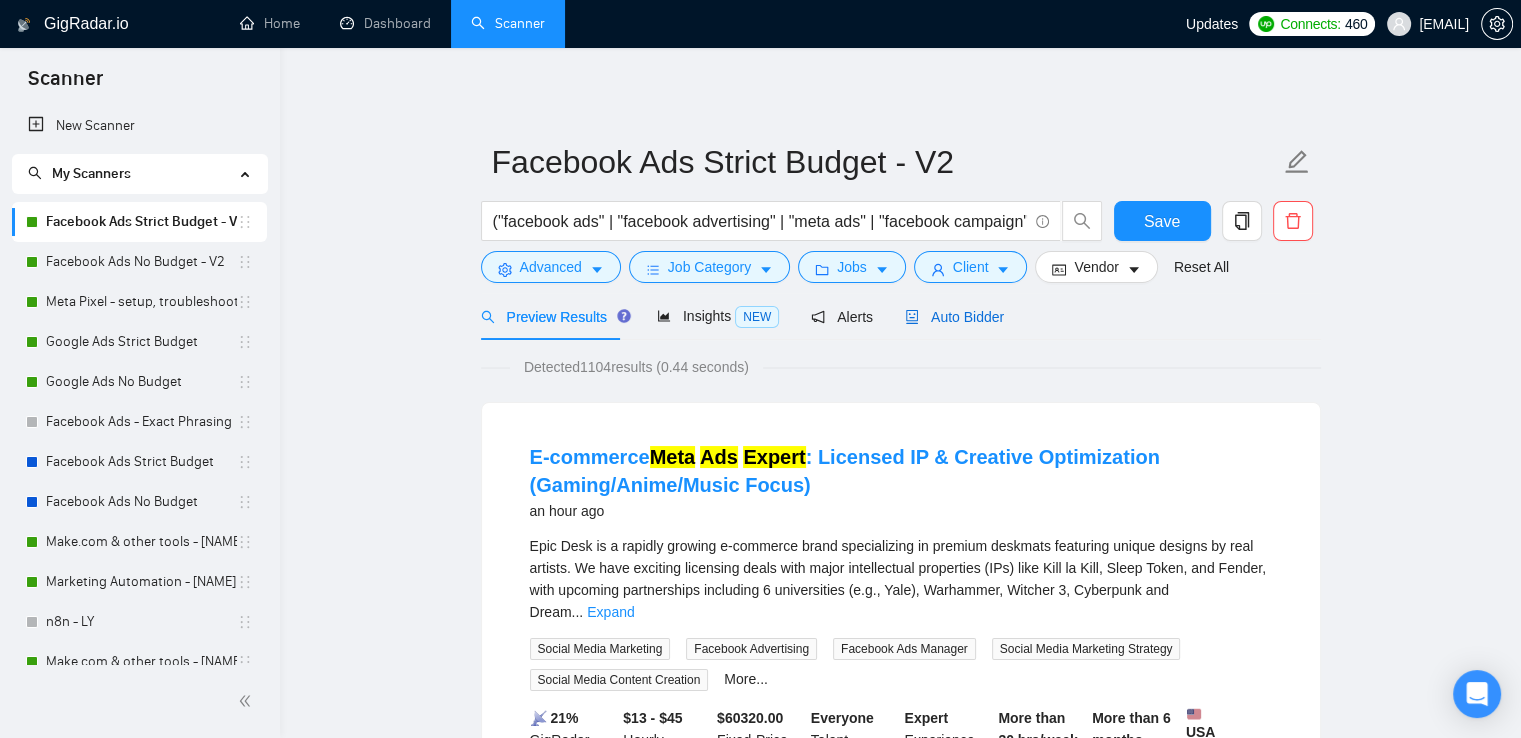 click on "Auto Bidder" at bounding box center (954, 317) 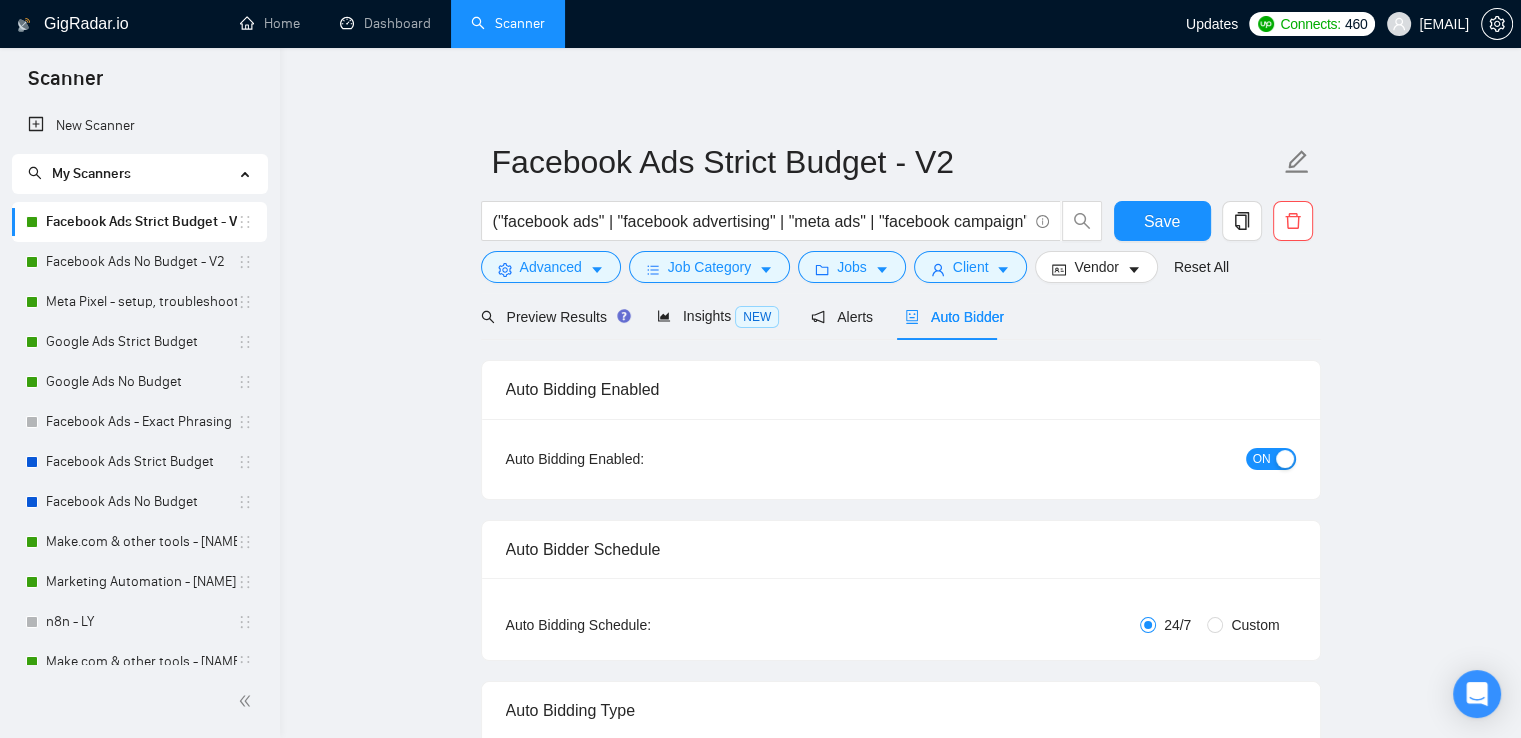 type 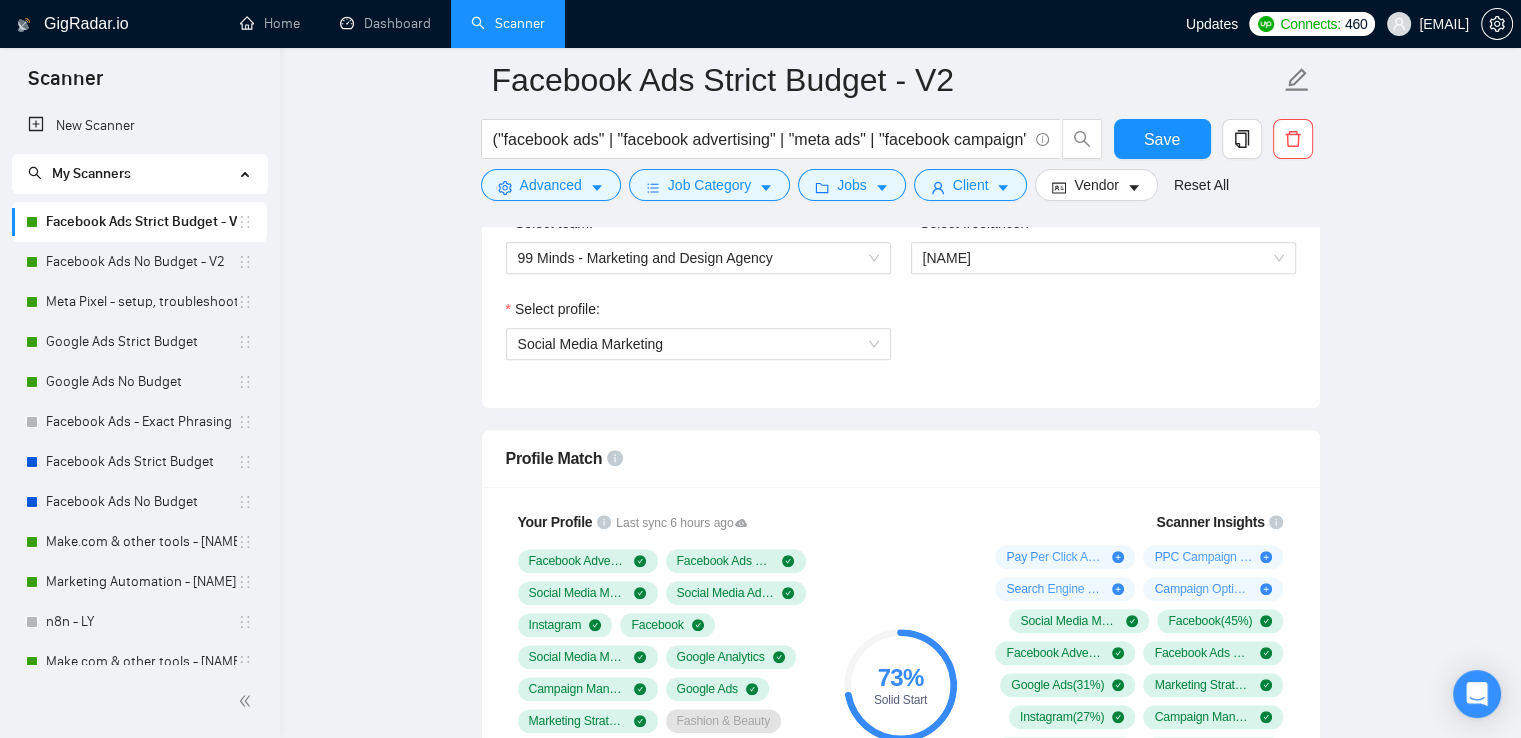 scroll, scrollTop: 1300, scrollLeft: 0, axis: vertical 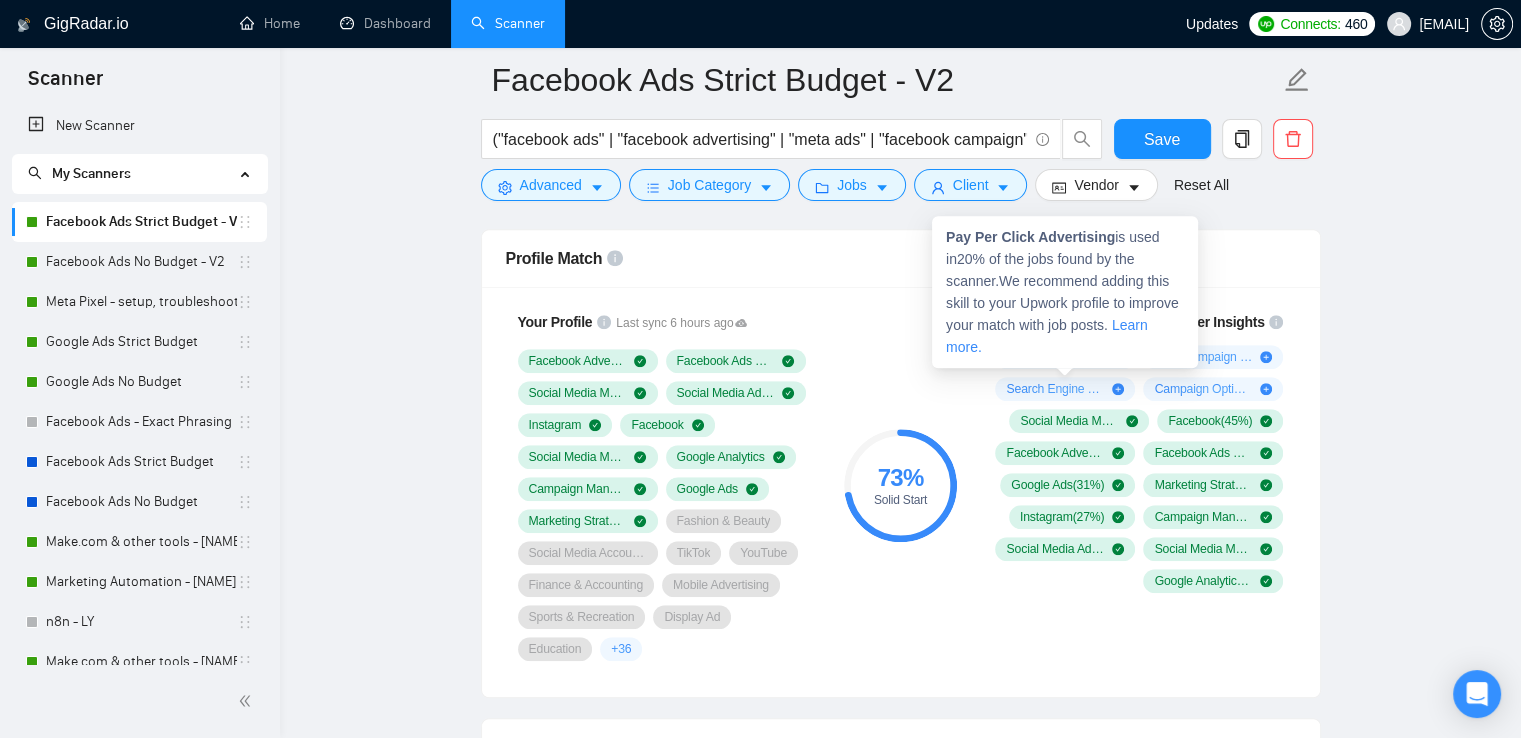 drag, startPoint x: 948, startPoint y: 249, endPoint x: 1072, endPoint y: 240, distance: 124.32619 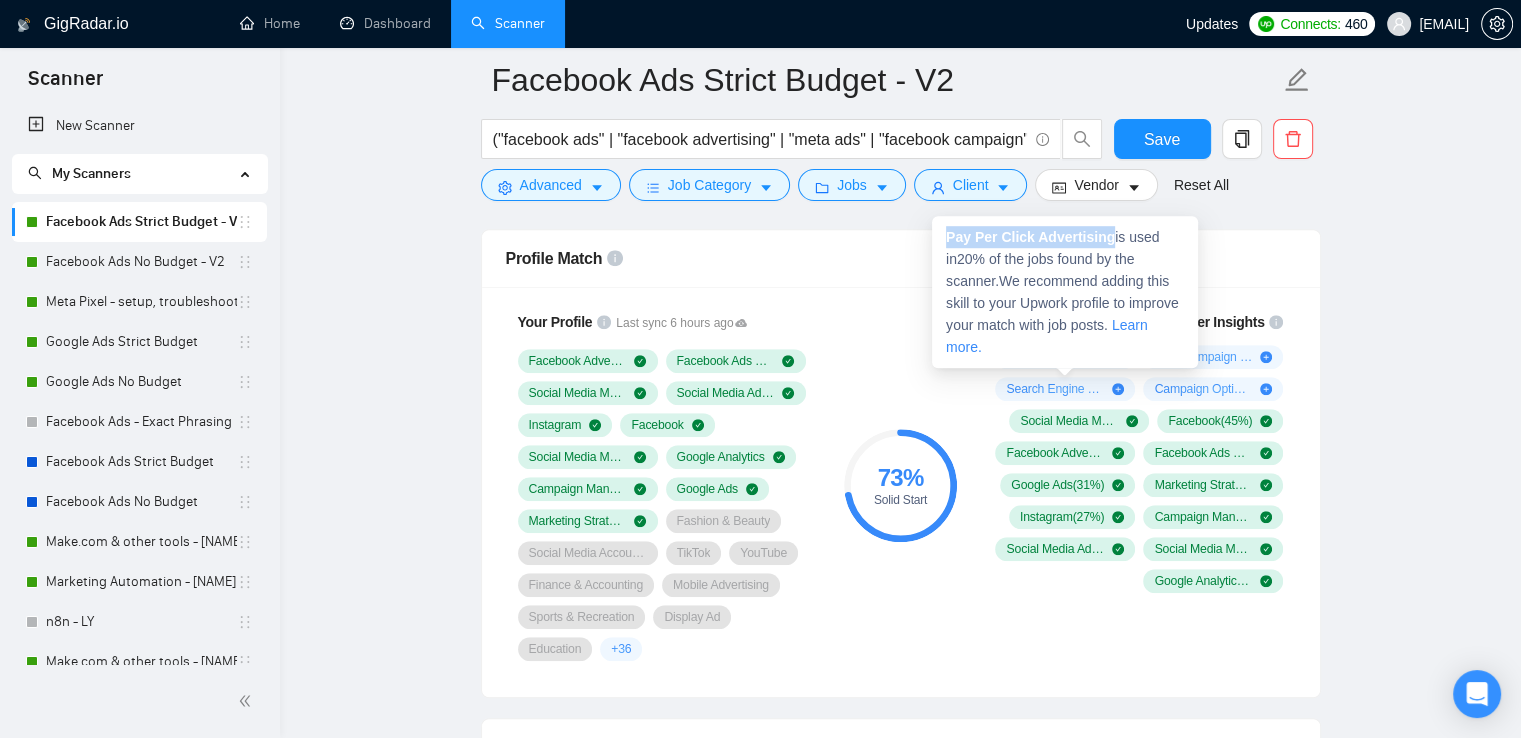 drag, startPoint x: 947, startPoint y: 239, endPoint x: 1110, endPoint y: 241, distance: 163.01227 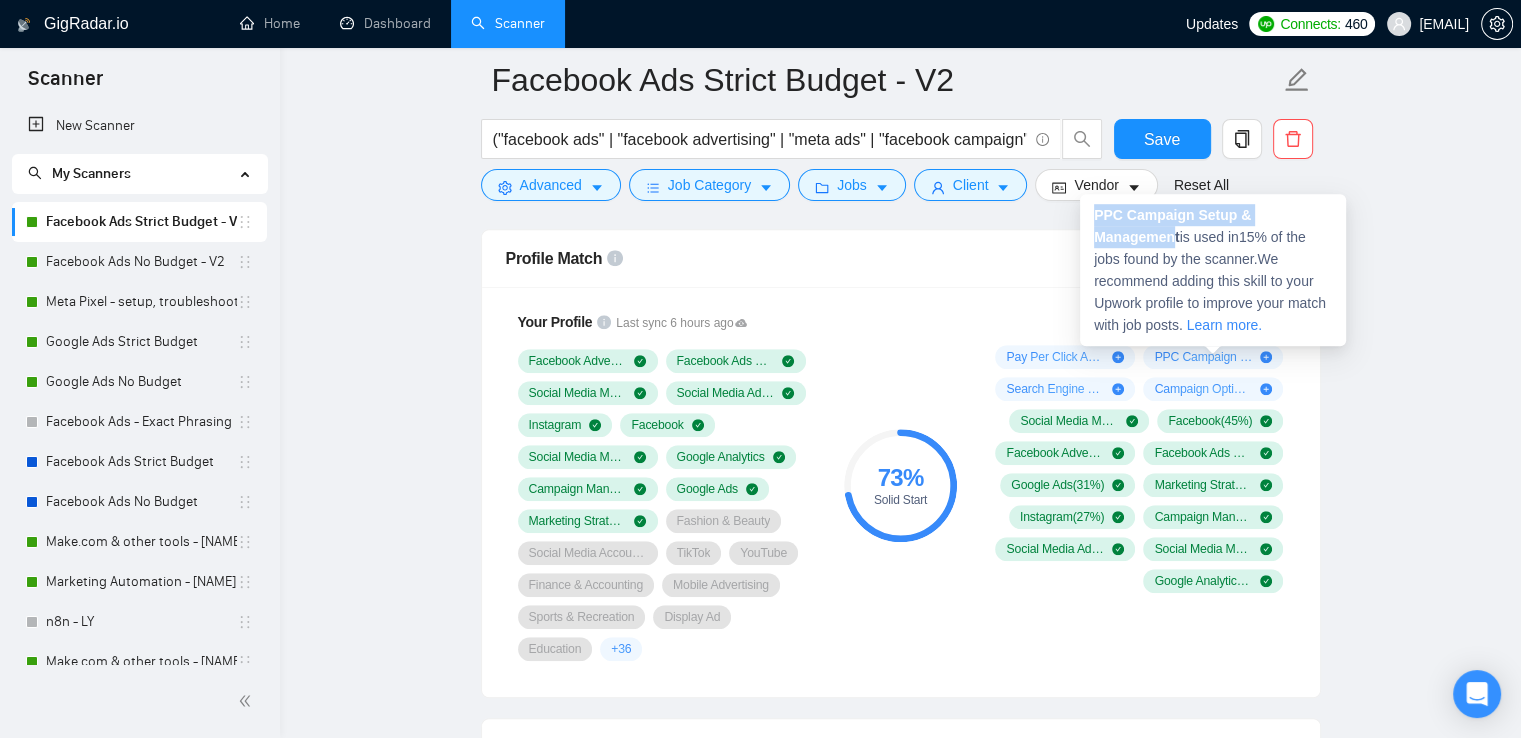 drag, startPoint x: 1096, startPoint y: 215, endPoint x: 1178, endPoint y: 234, distance: 84.17244 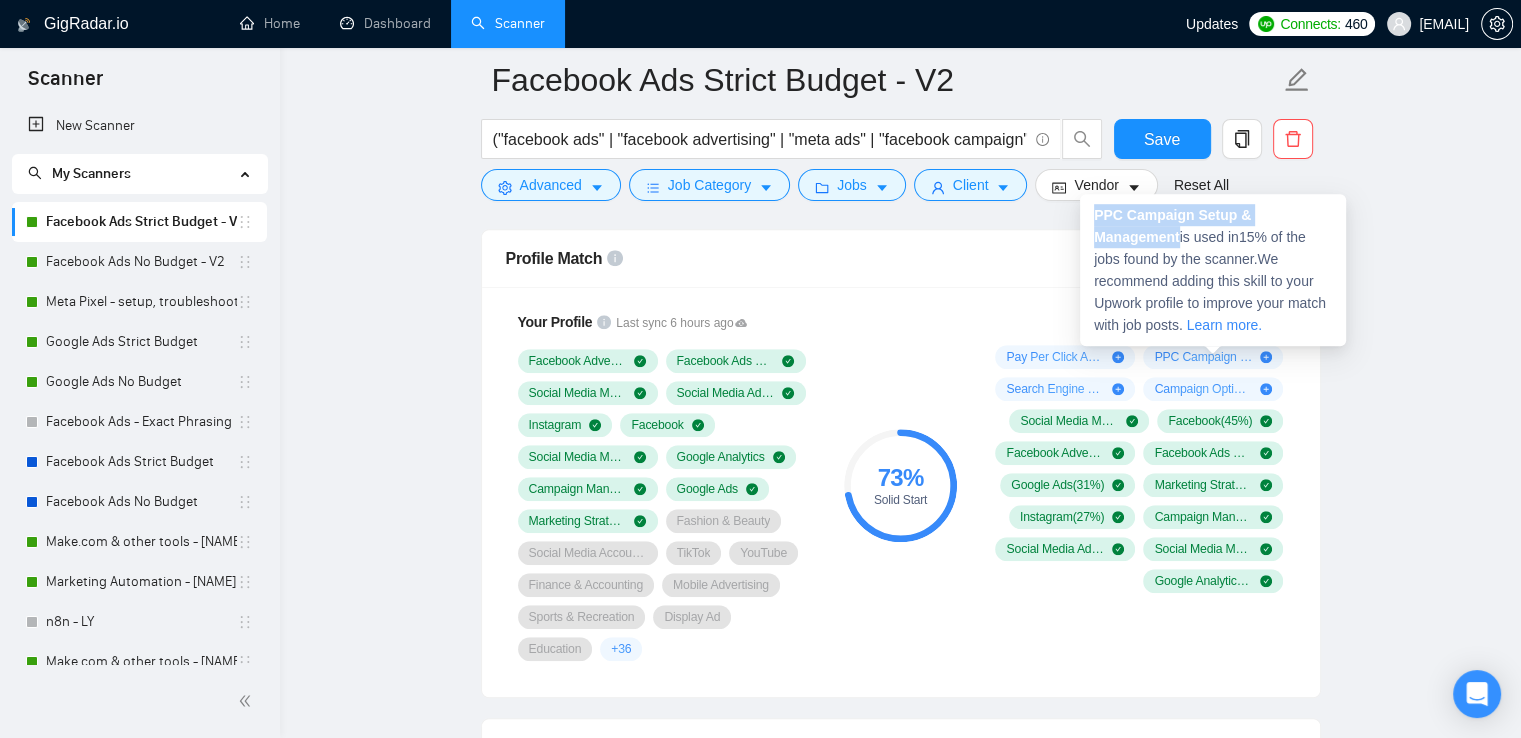 drag, startPoint x: 1092, startPoint y: 212, endPoint x: 1183, endPoint y: 241, distance: 95.50916 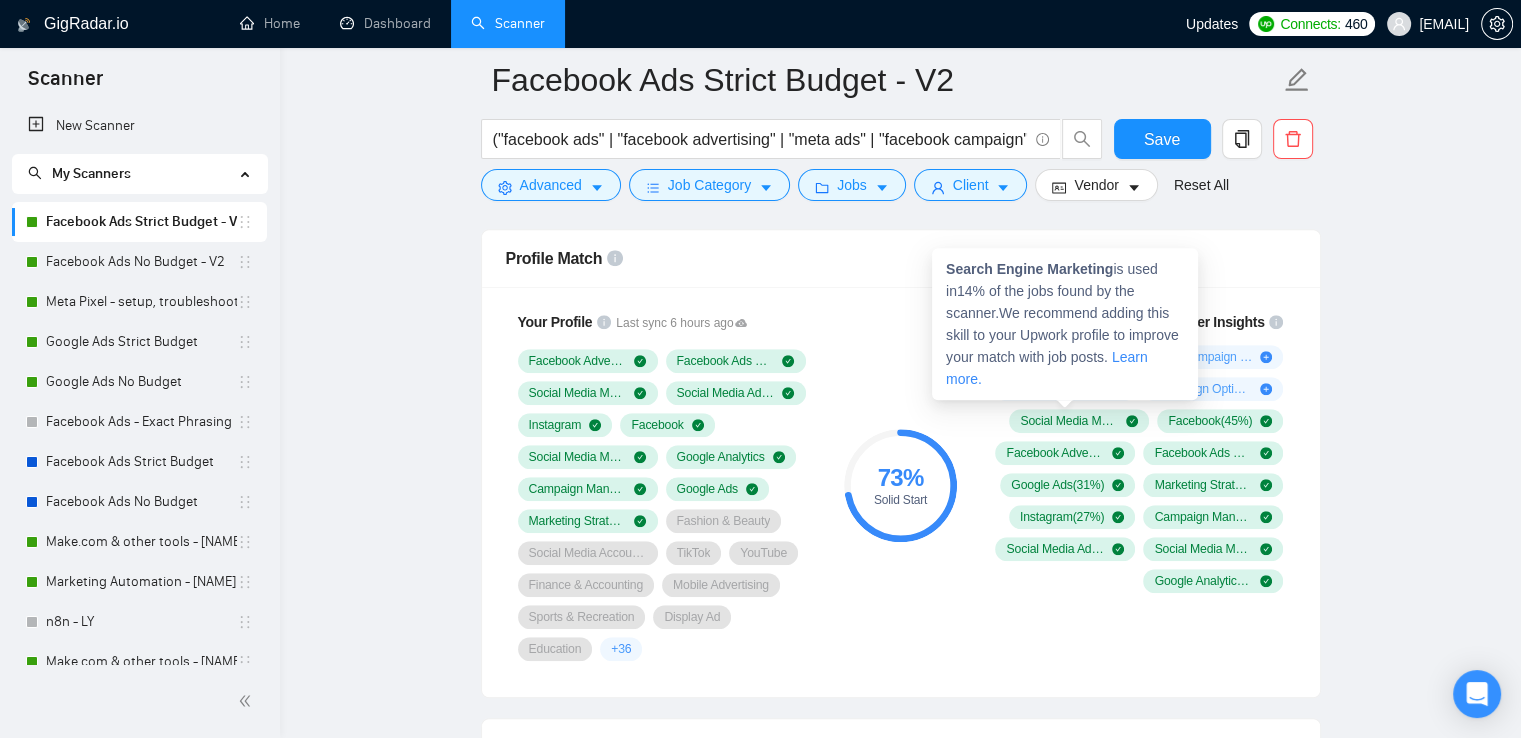 click on "Search Engine Marketing  ( 14 %)" at bounding box center [1055, 389] 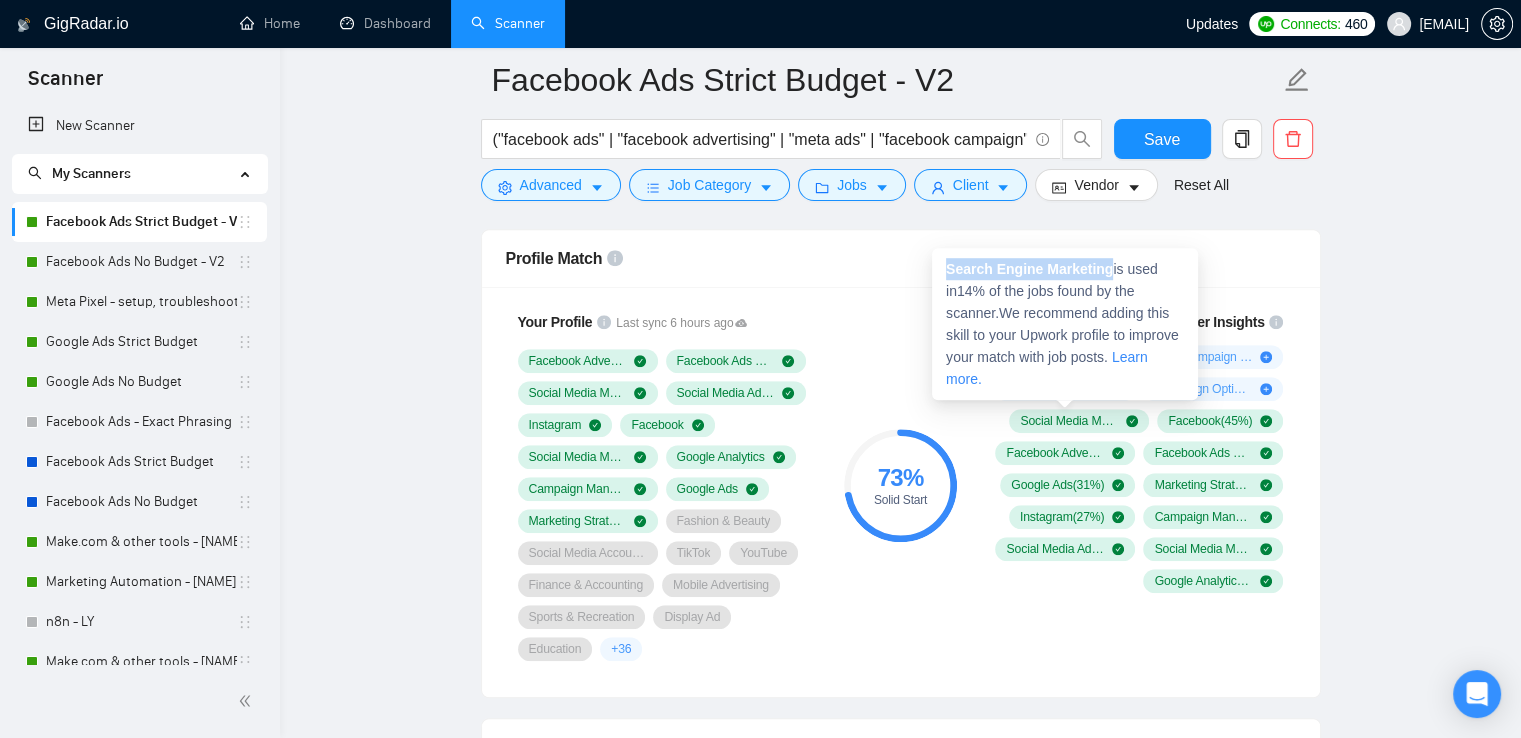 drag, startPoint x: 943, startPoint y: 271, endPoint x: 1112, endPoint y: 277, distance: 169.10648 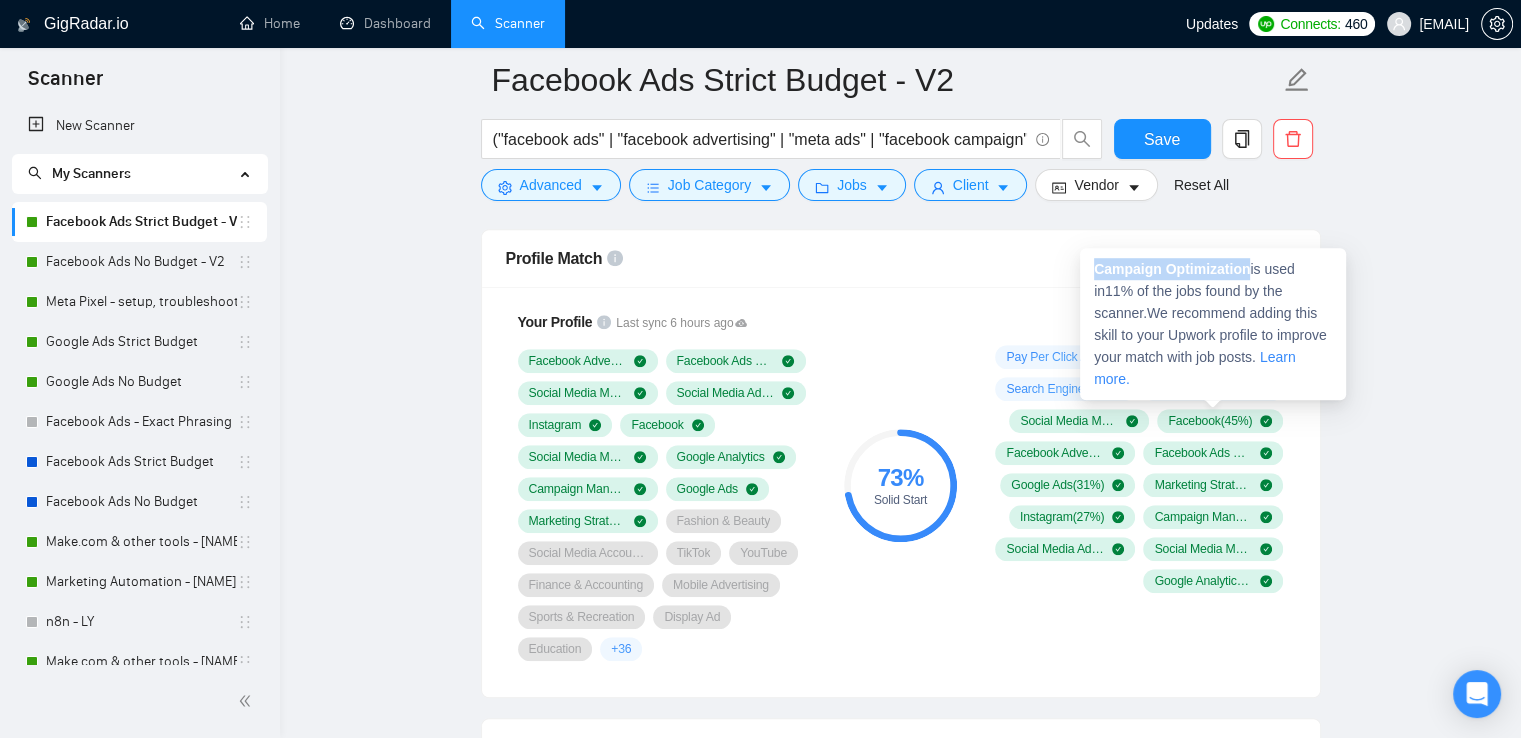 drag, startPoint x: 1095, startPoint y: 274, endPoint x: 1248, endPoint y: 264, distance: 153.32645 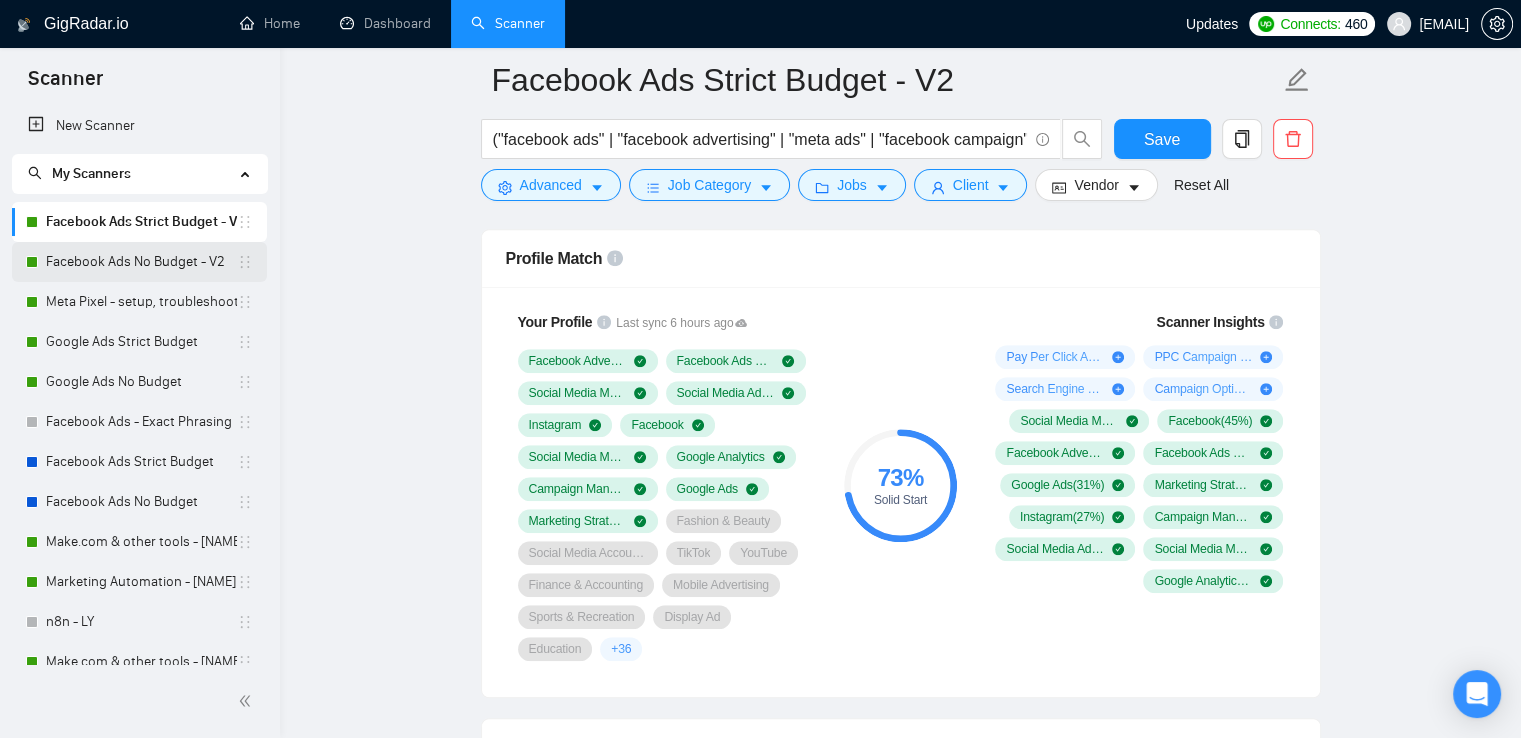 click on "Facebook Ads No Budget - V2" at bounding box center (141, 262) 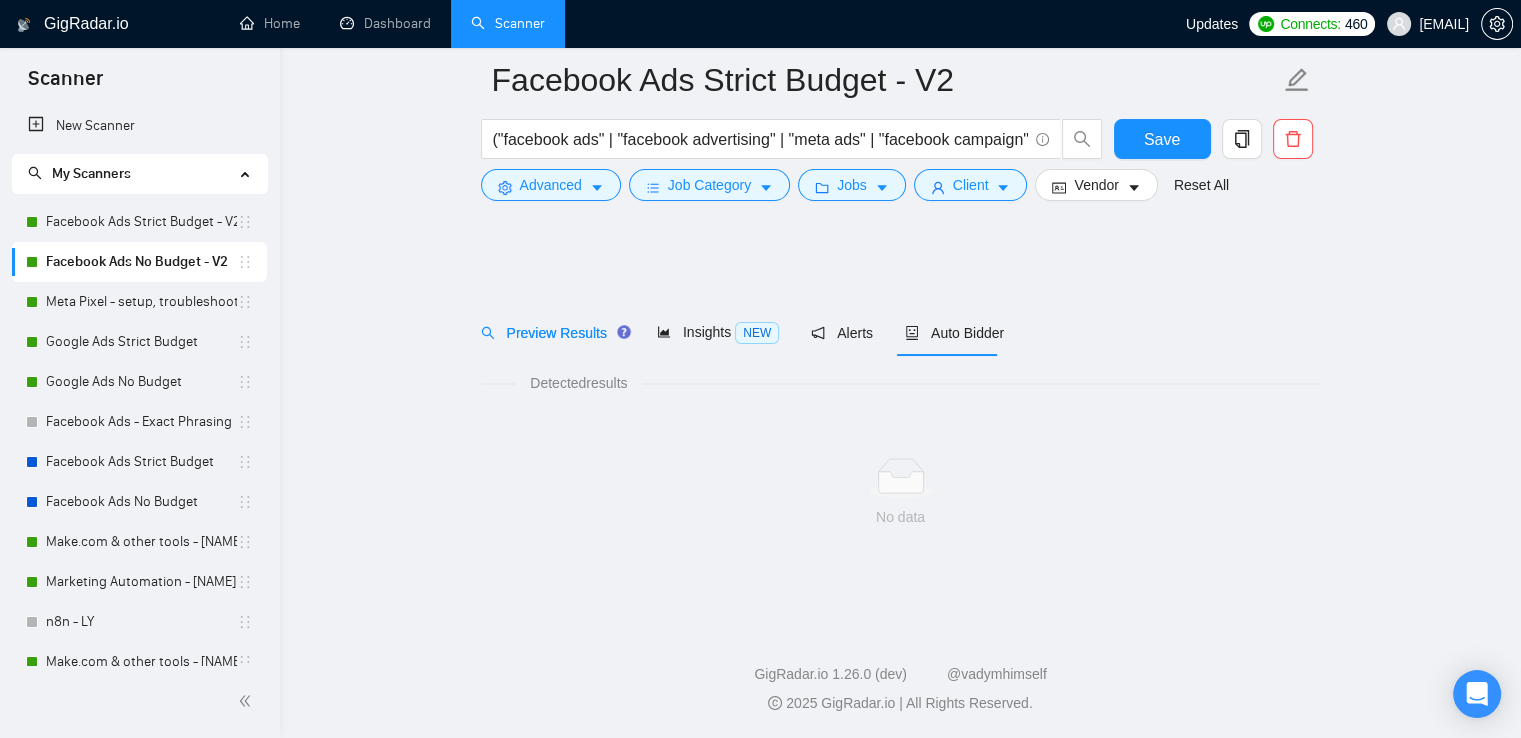 scroll, scrollTop: 0, scrollLeft: 0, axis: both 